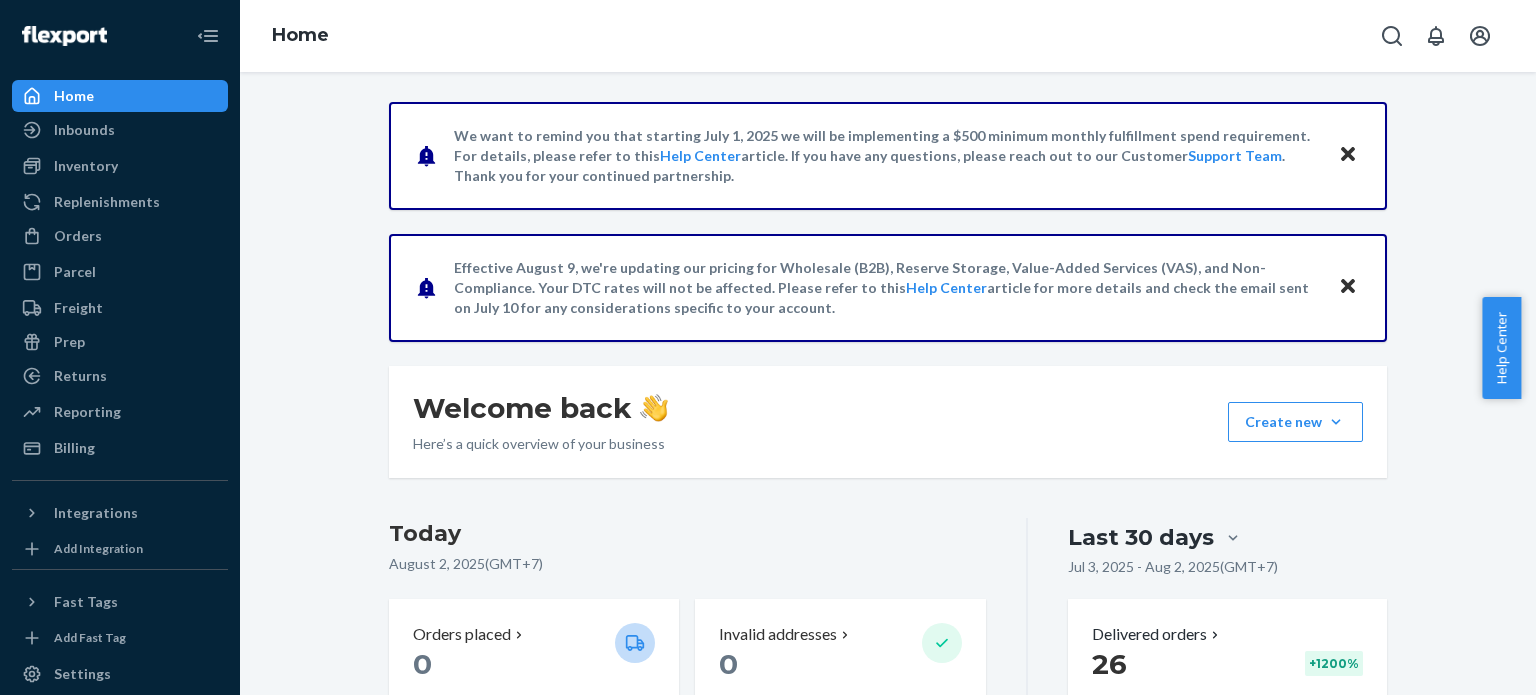 scroll, scrollTop: 0, scrollLeft: 0, axis: both 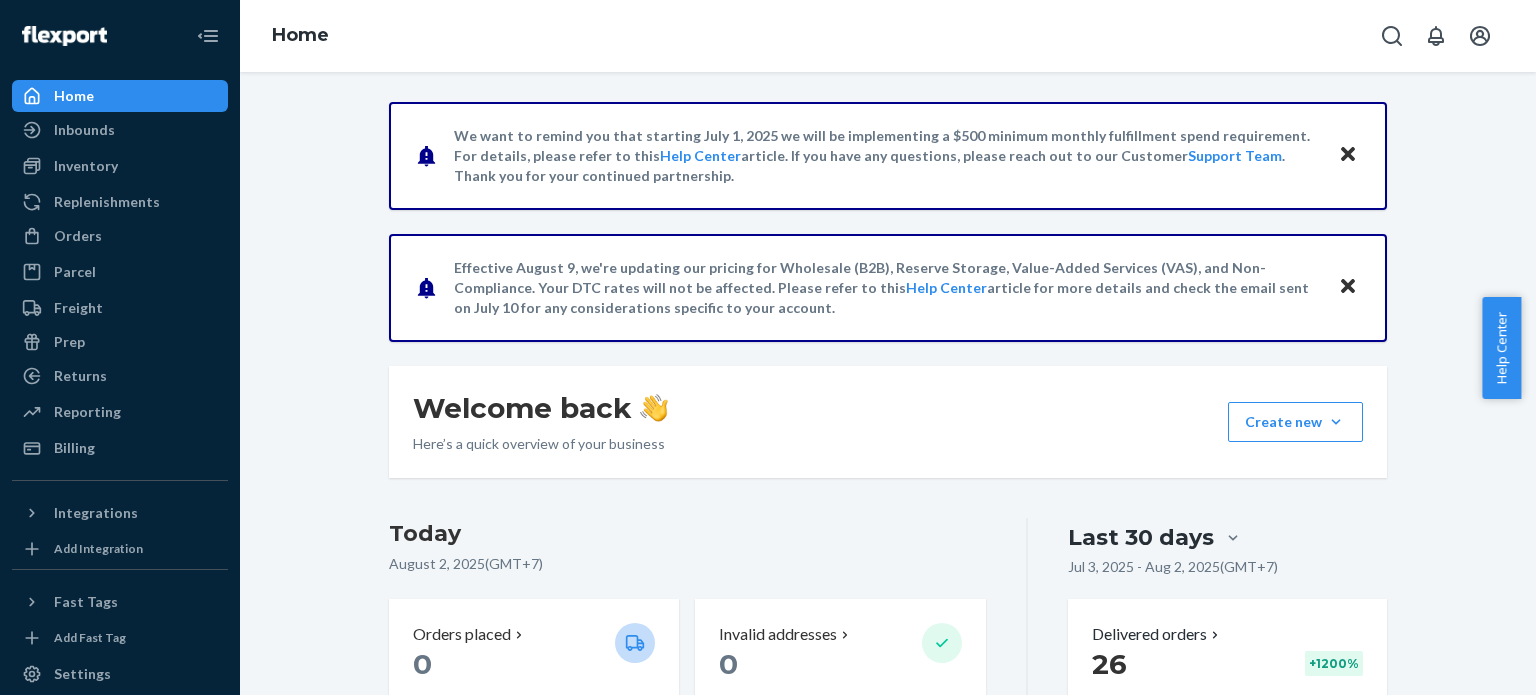 click on "Orders" at bounding box center (120, 236) 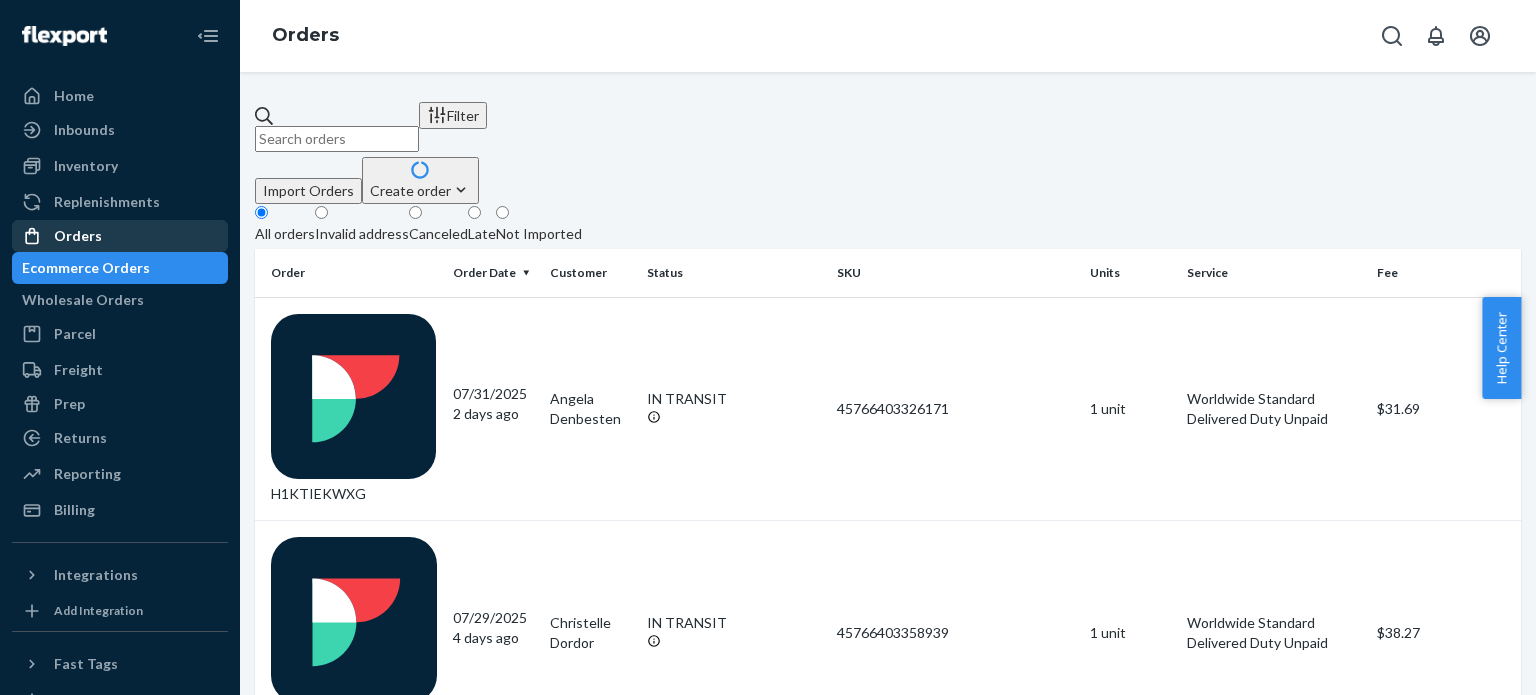 click on "Orders" at bounding box center [120, 236] 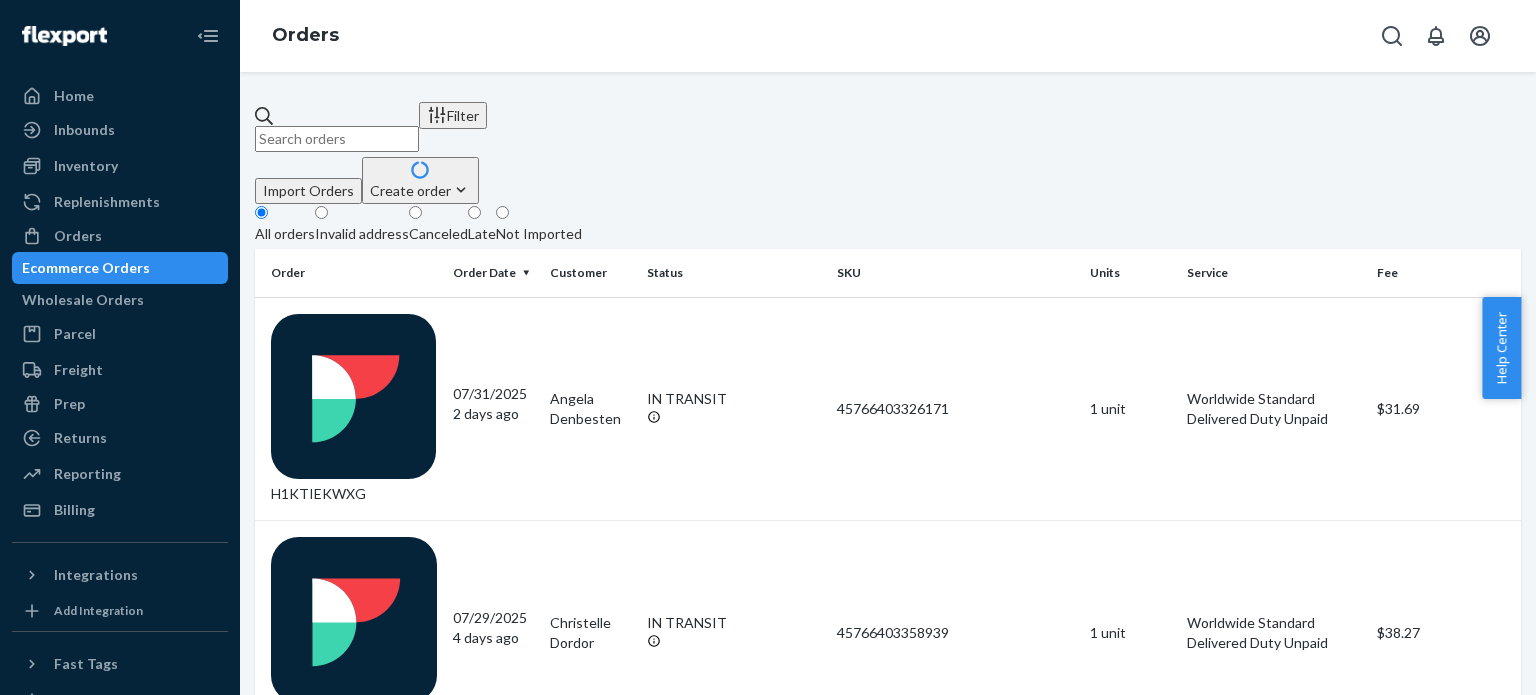 click on "Create order" at bounding box center [420, 190] 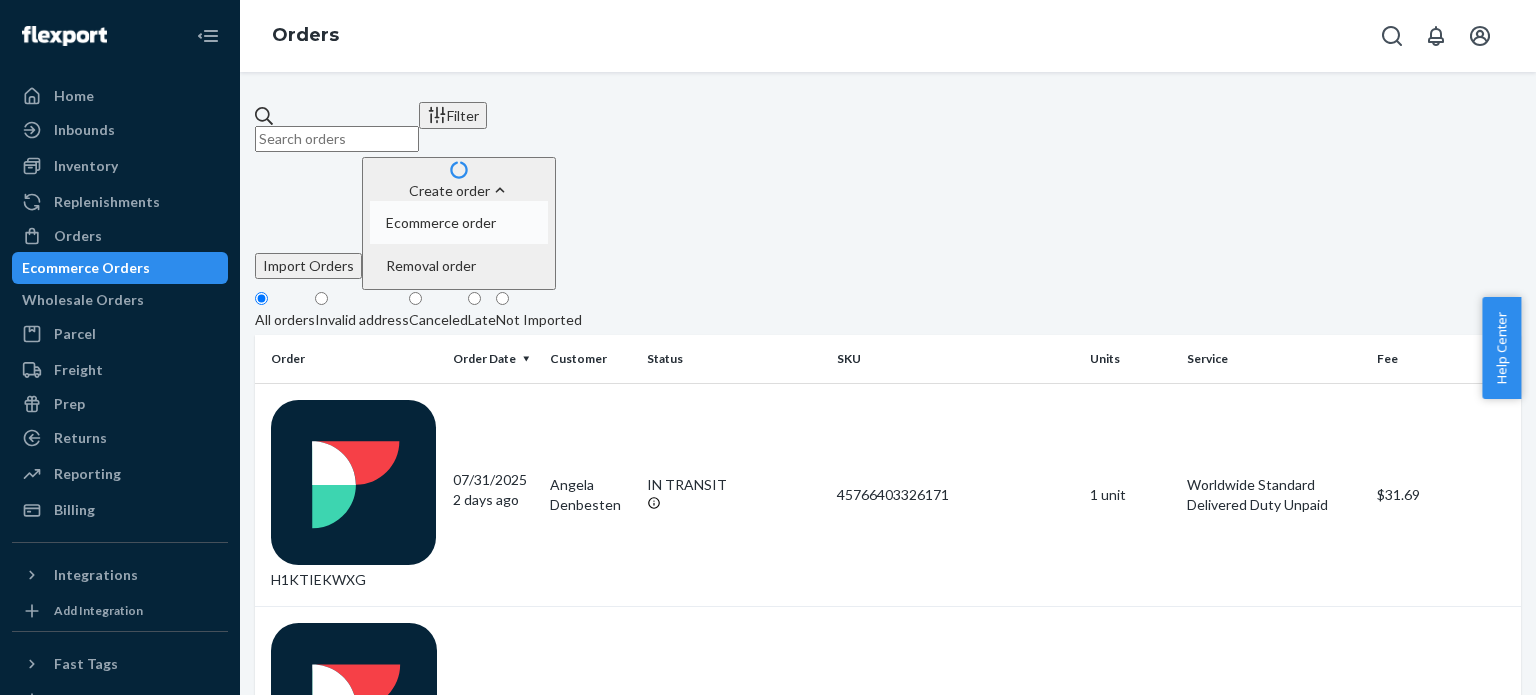 click on "Ecommerce order" at bounding box center [459, 222] 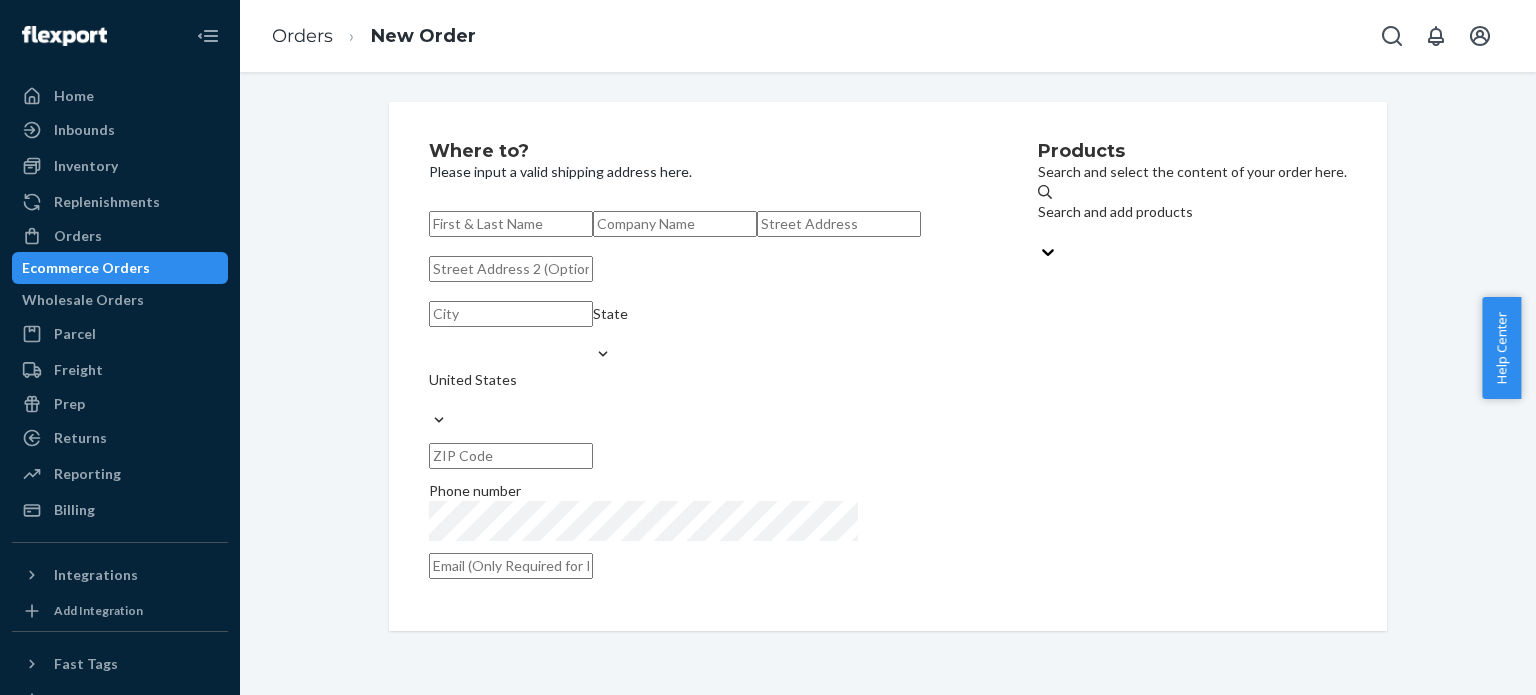 paste on "Shun Yee WONG" 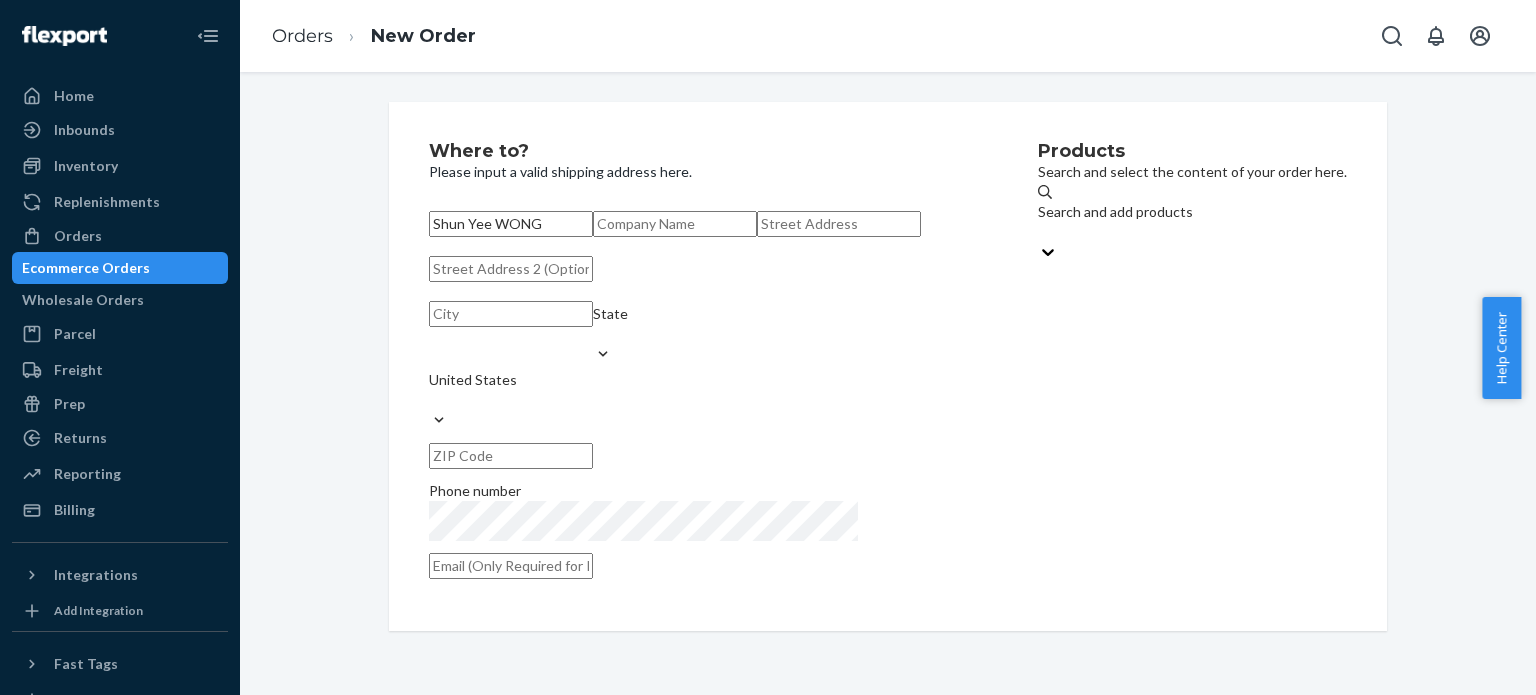 type on "Shun Yee WONG" 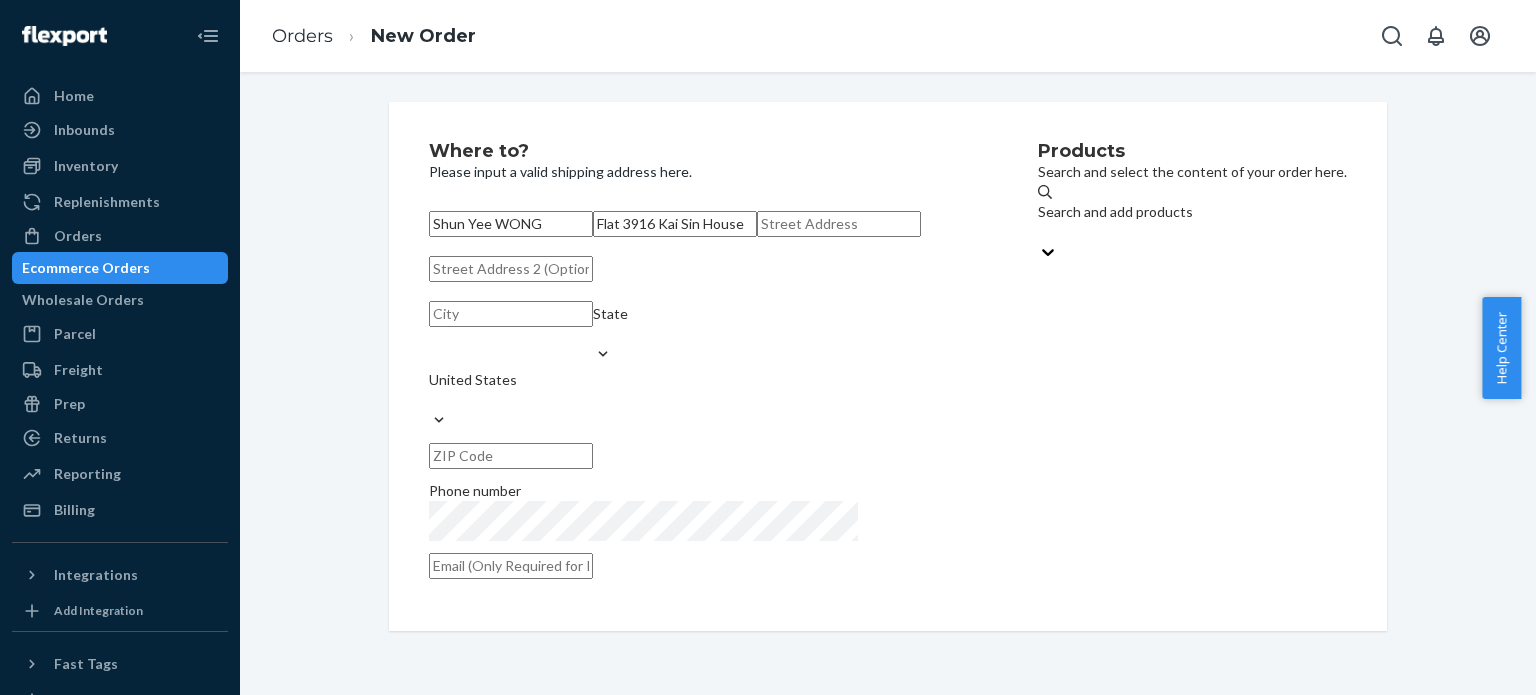 type on "Flat 3916 Kai Sin House" 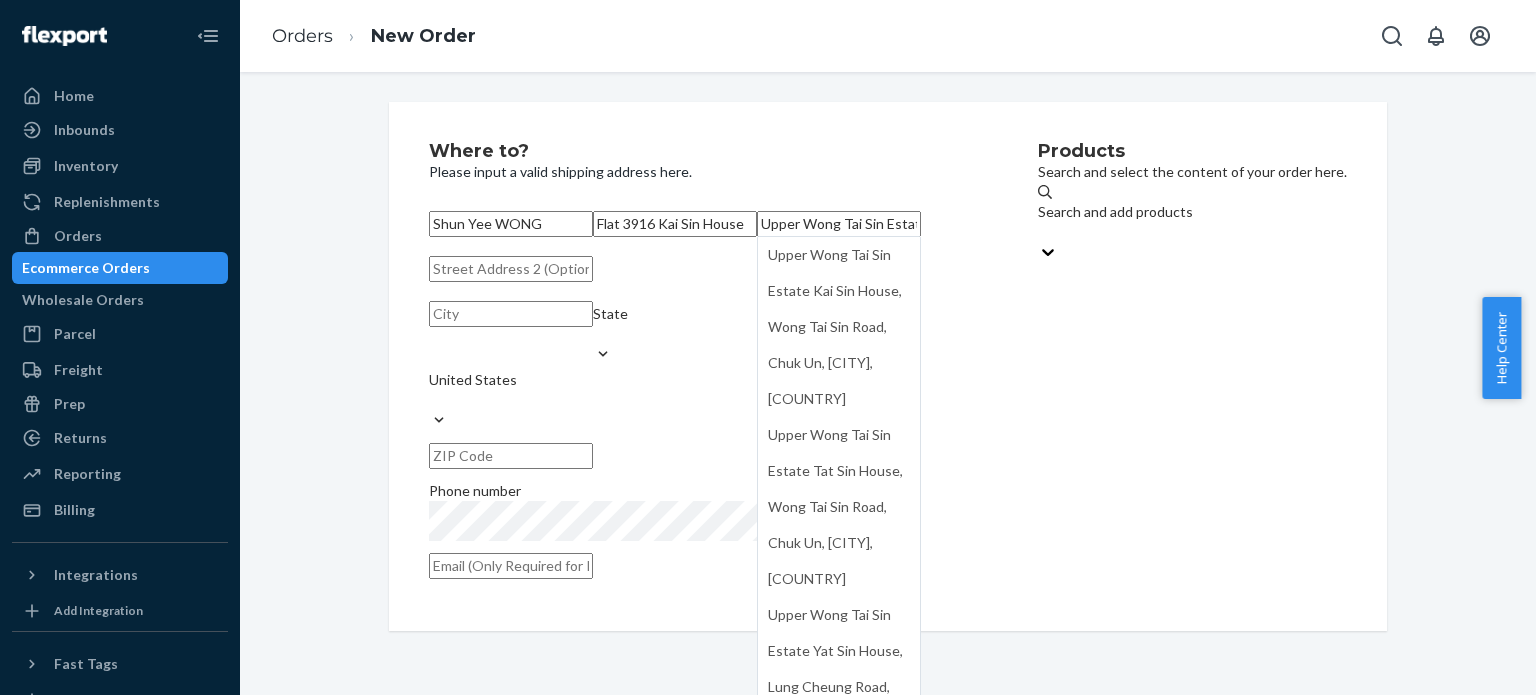 type on "Upper Wong Tai Sin Estate" 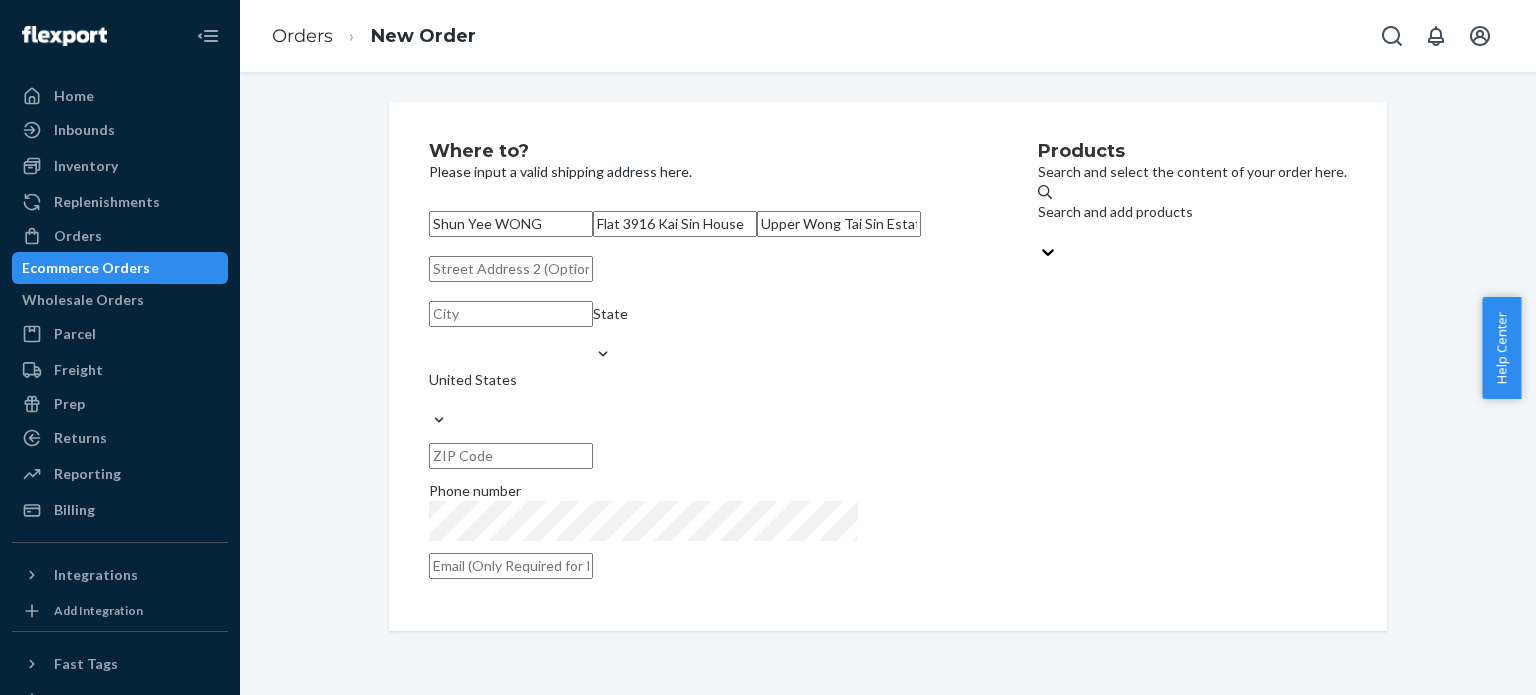 click at bounding box center (511, 269) 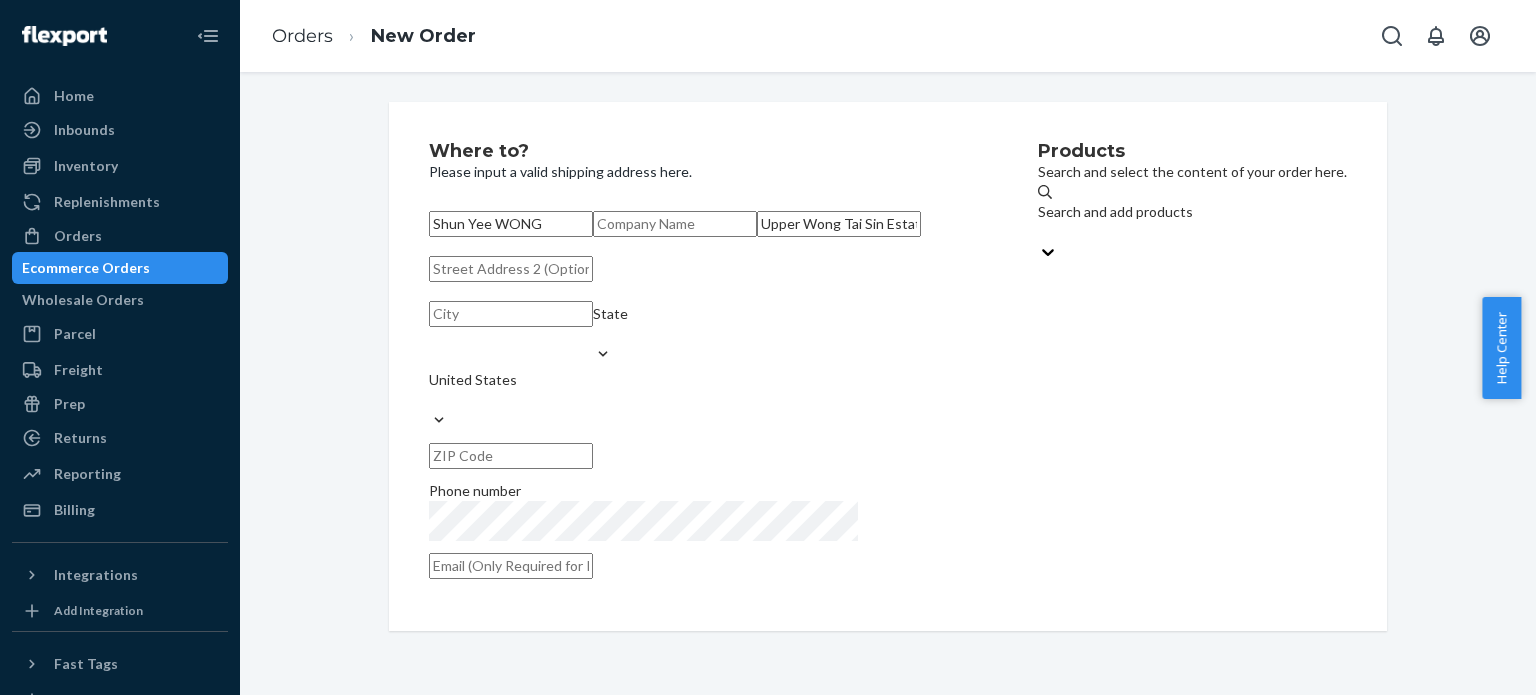 type 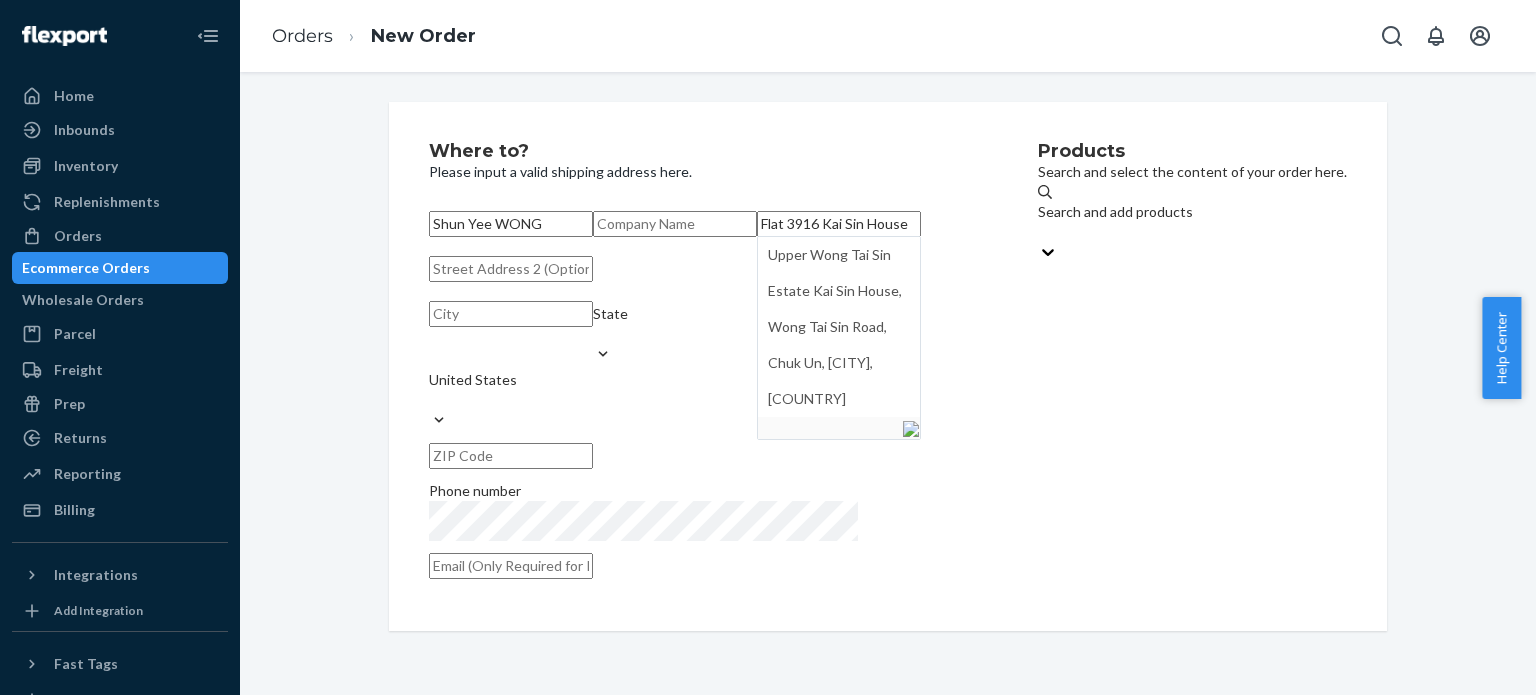 type on "Flat 3916 Kai Sin House" 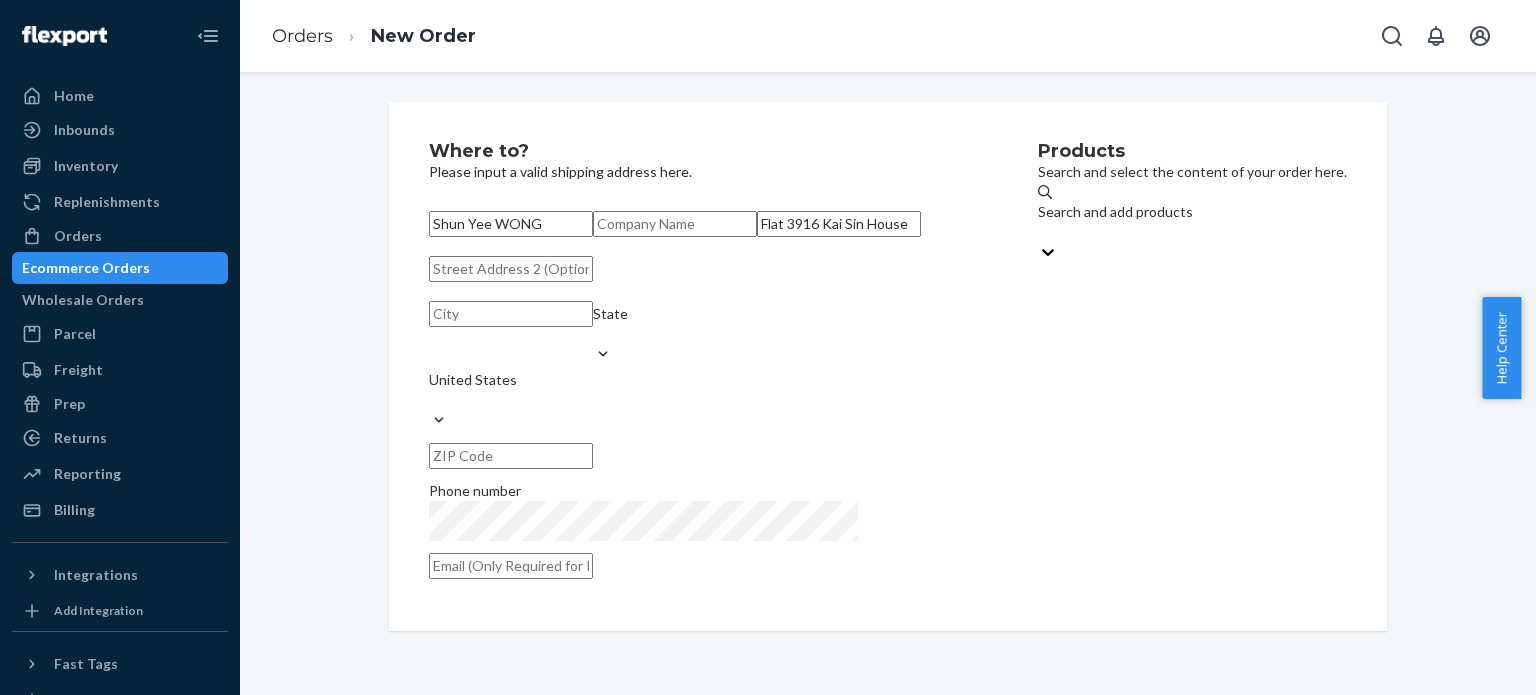 click at bounding box center (511, 269) 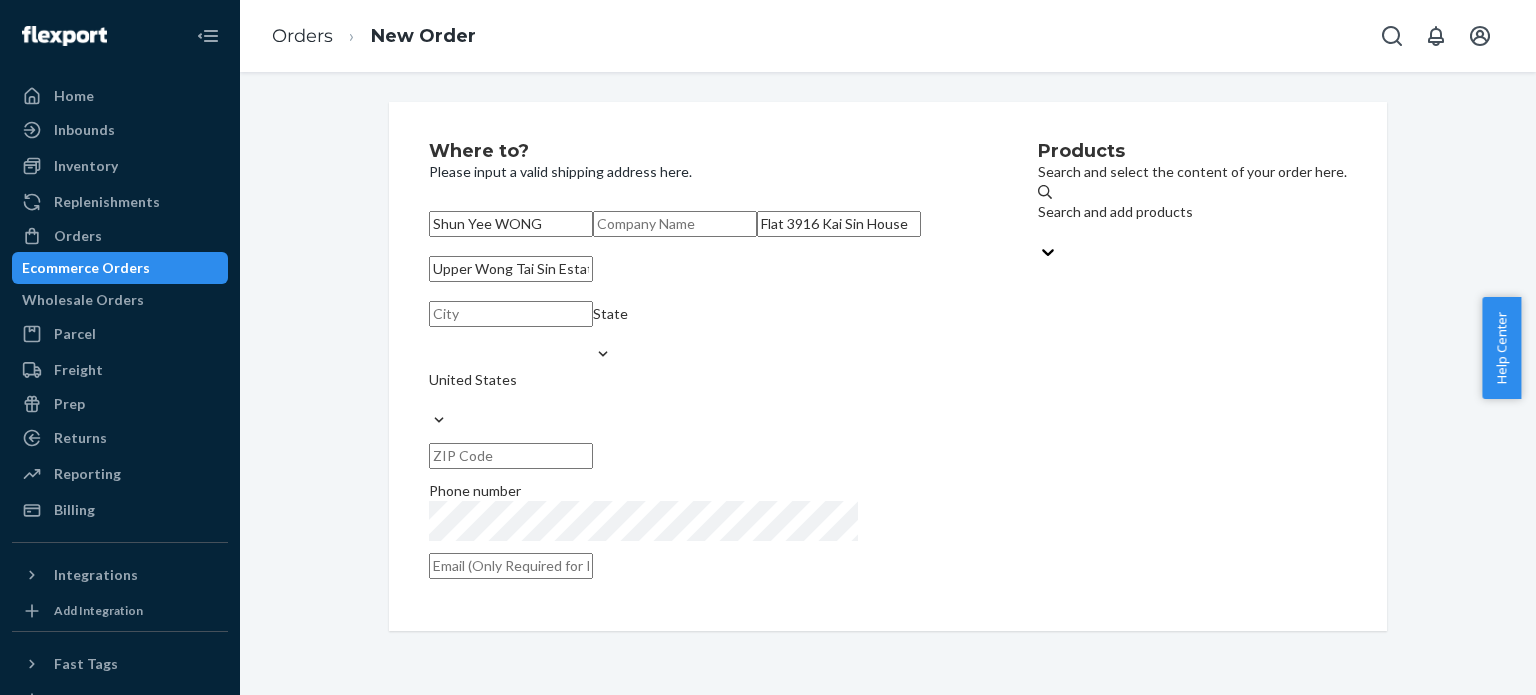 type on "Upper Wong Tai Sin Estate" 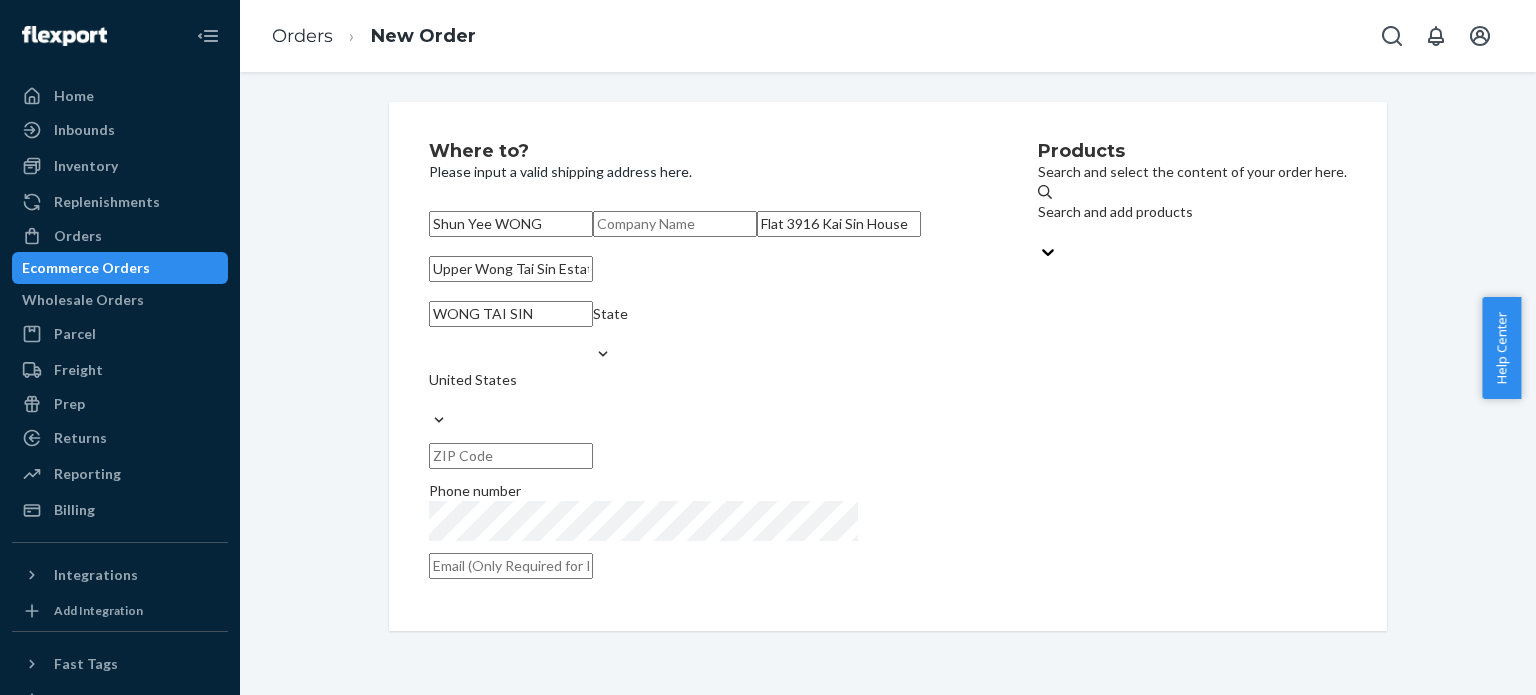 type on "WONG TAI SIN" 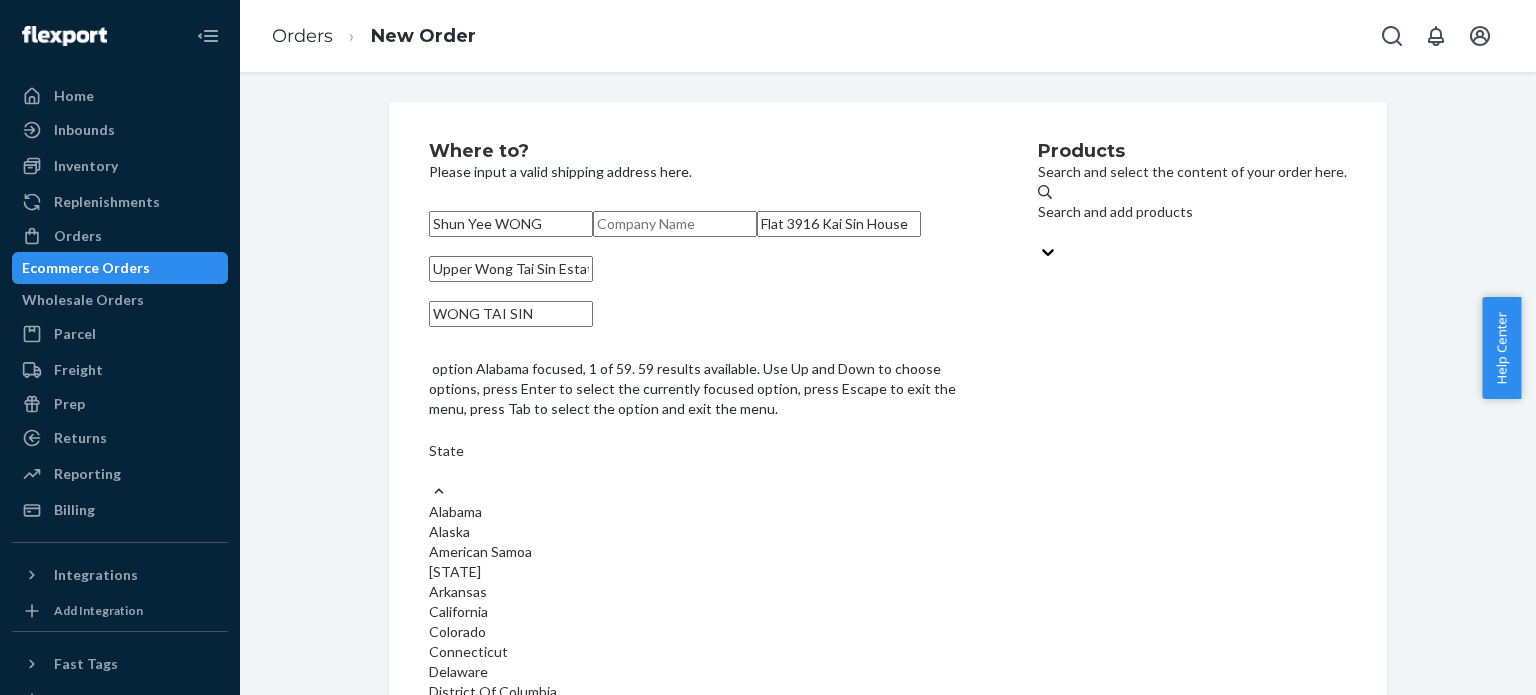 click on "State" at bounding box center [703, 461] 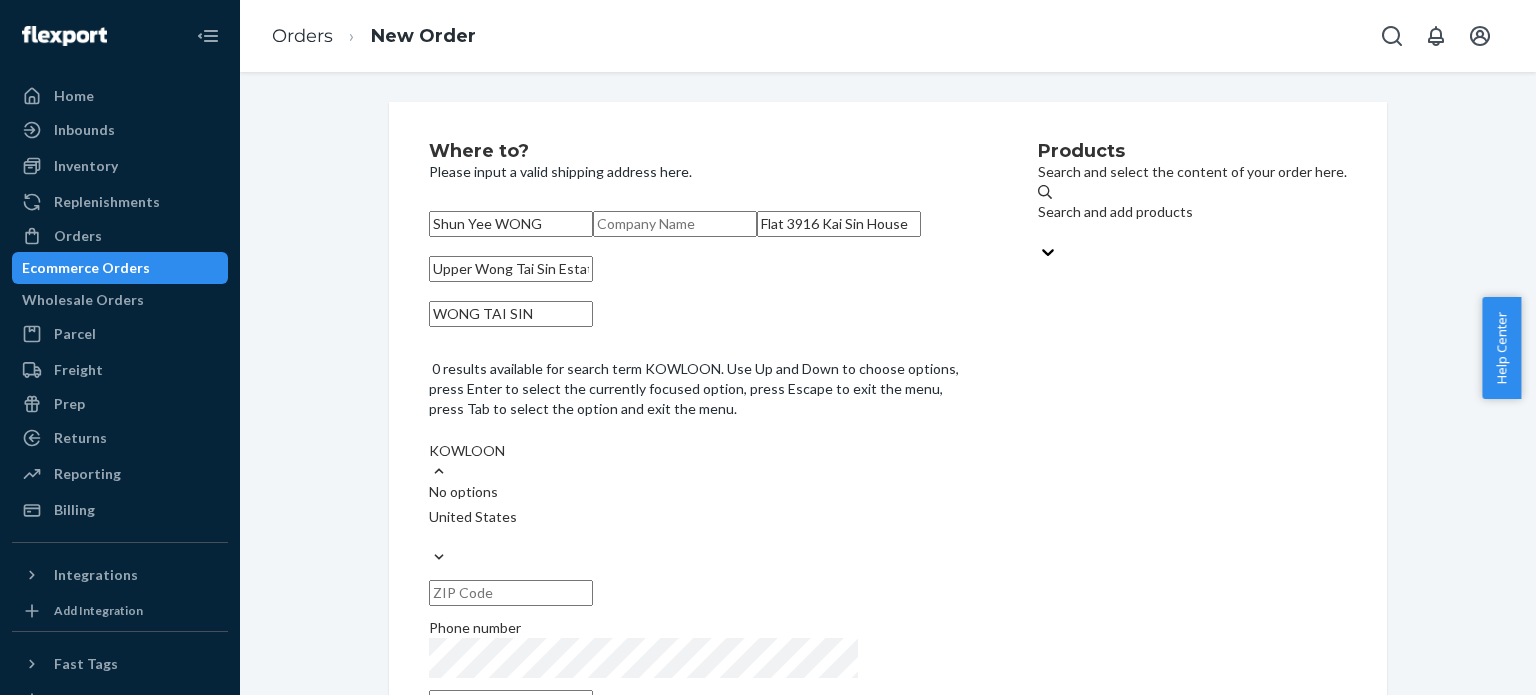 type on "KOWLOON" 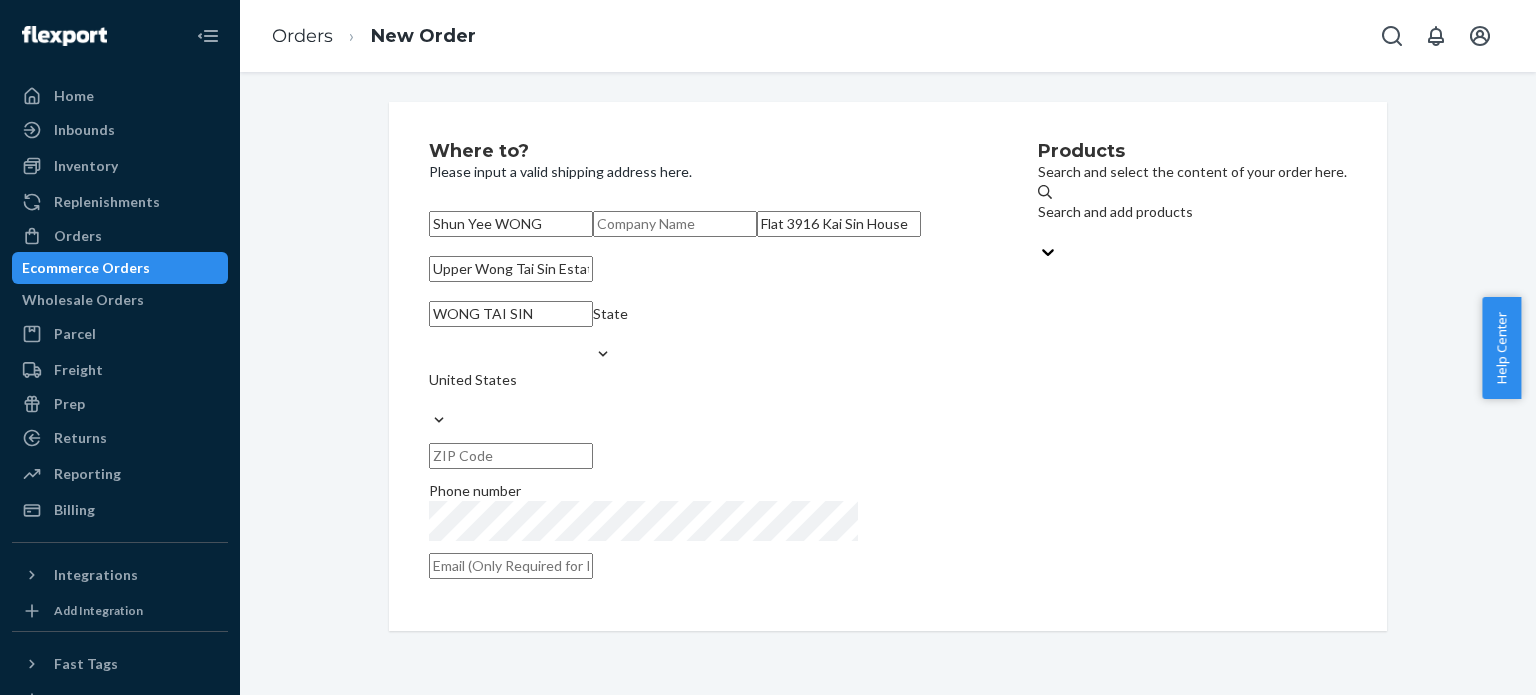 click on "Products Search and select the content of your order here. Search and add products" at bounding box center (1192, 366) 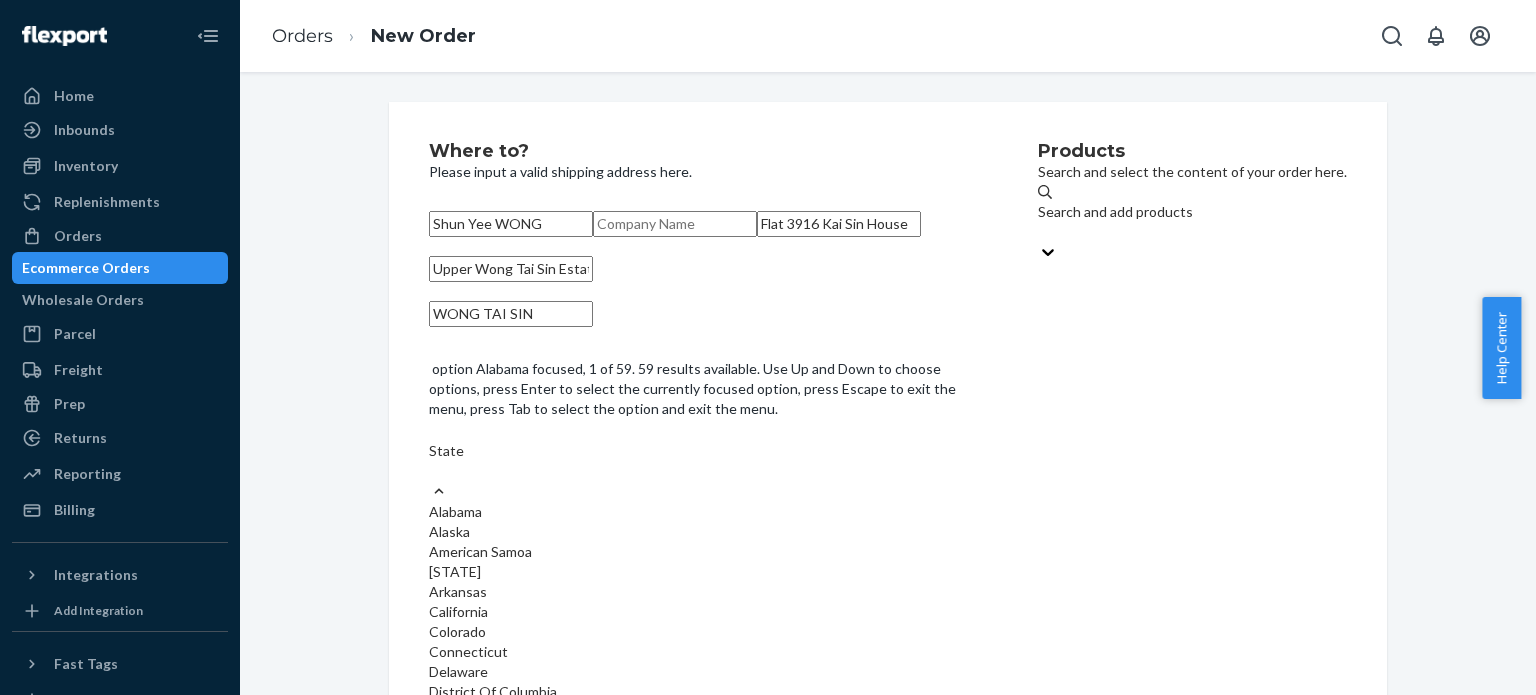 click on "State" at bounding box center (703, 461) 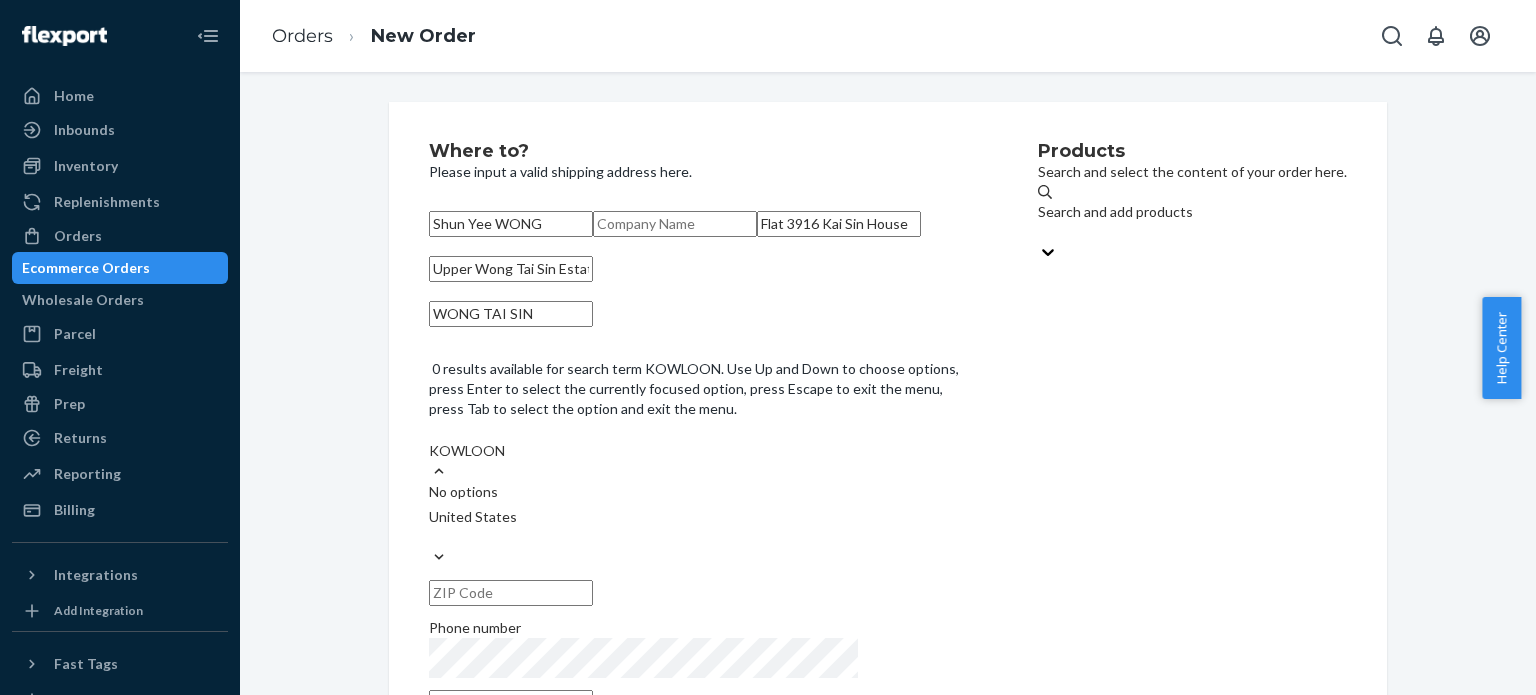 type on "KOWLOON" 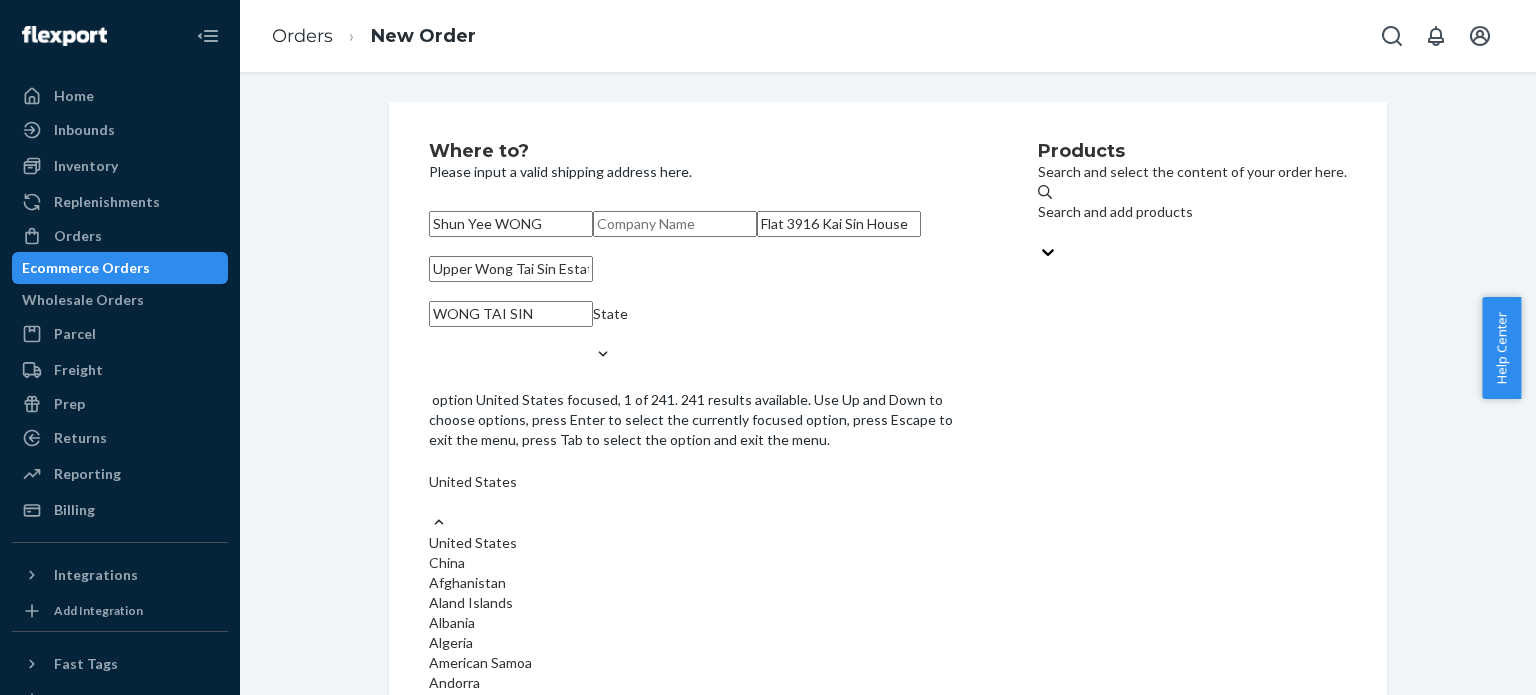 click on "United States" at bounding box center [703, 492] 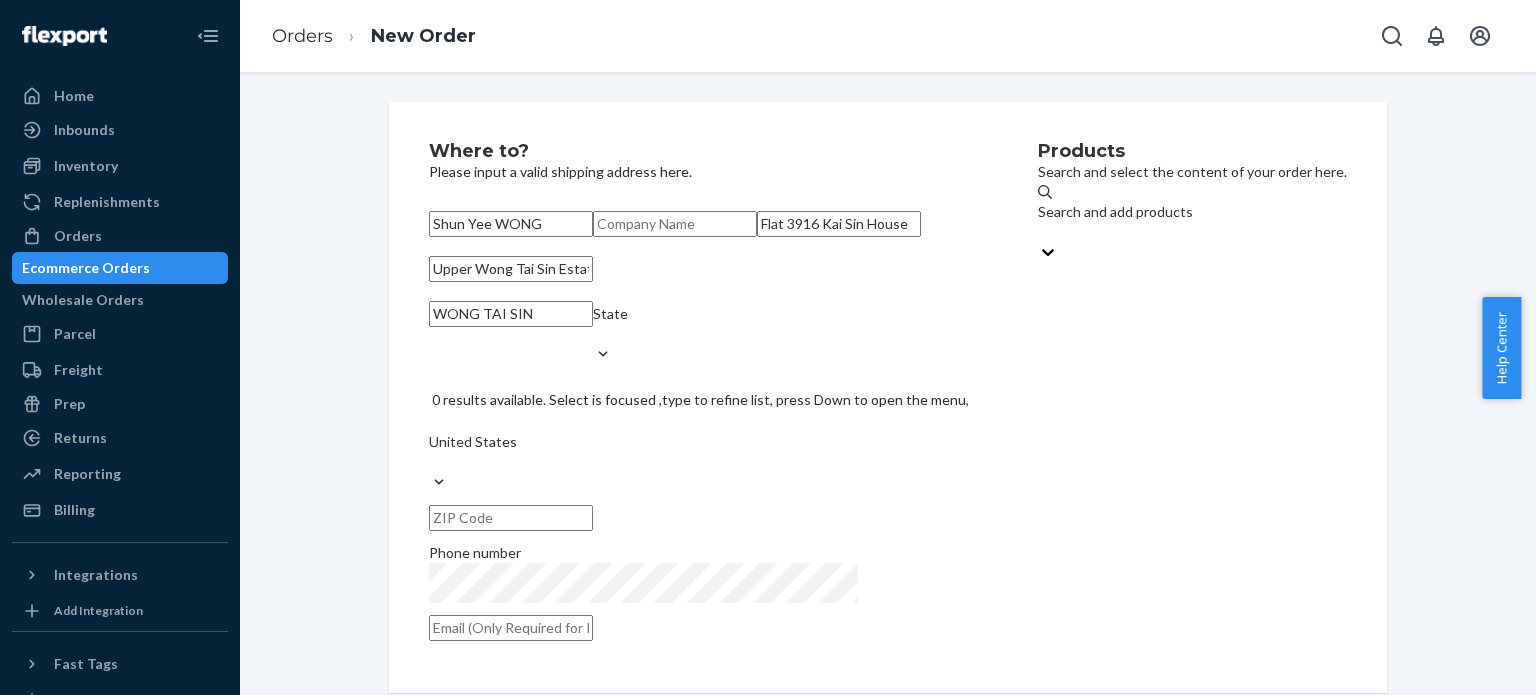 paste on "Hong Kong" 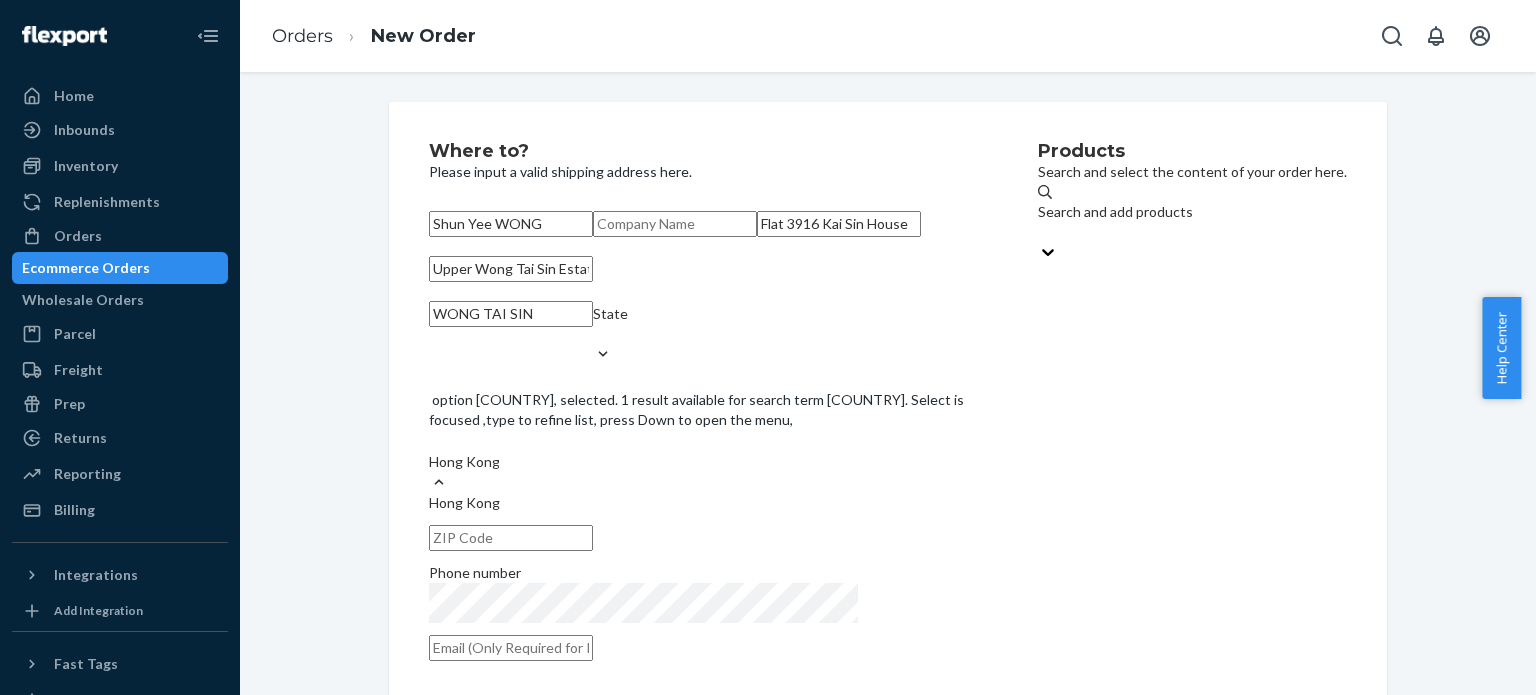 click on "Hong Kong" at bounding box center (703, 503) 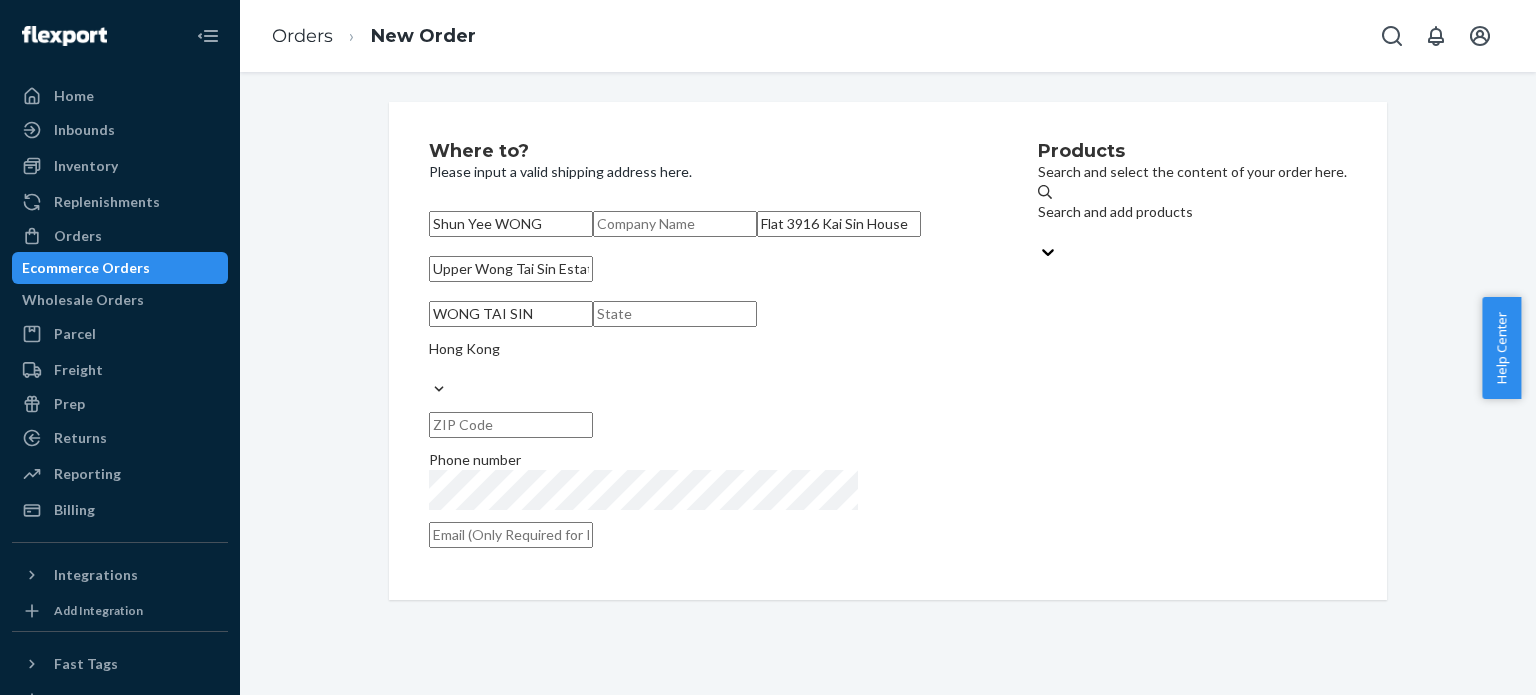 click at bounding box center [511, 425] 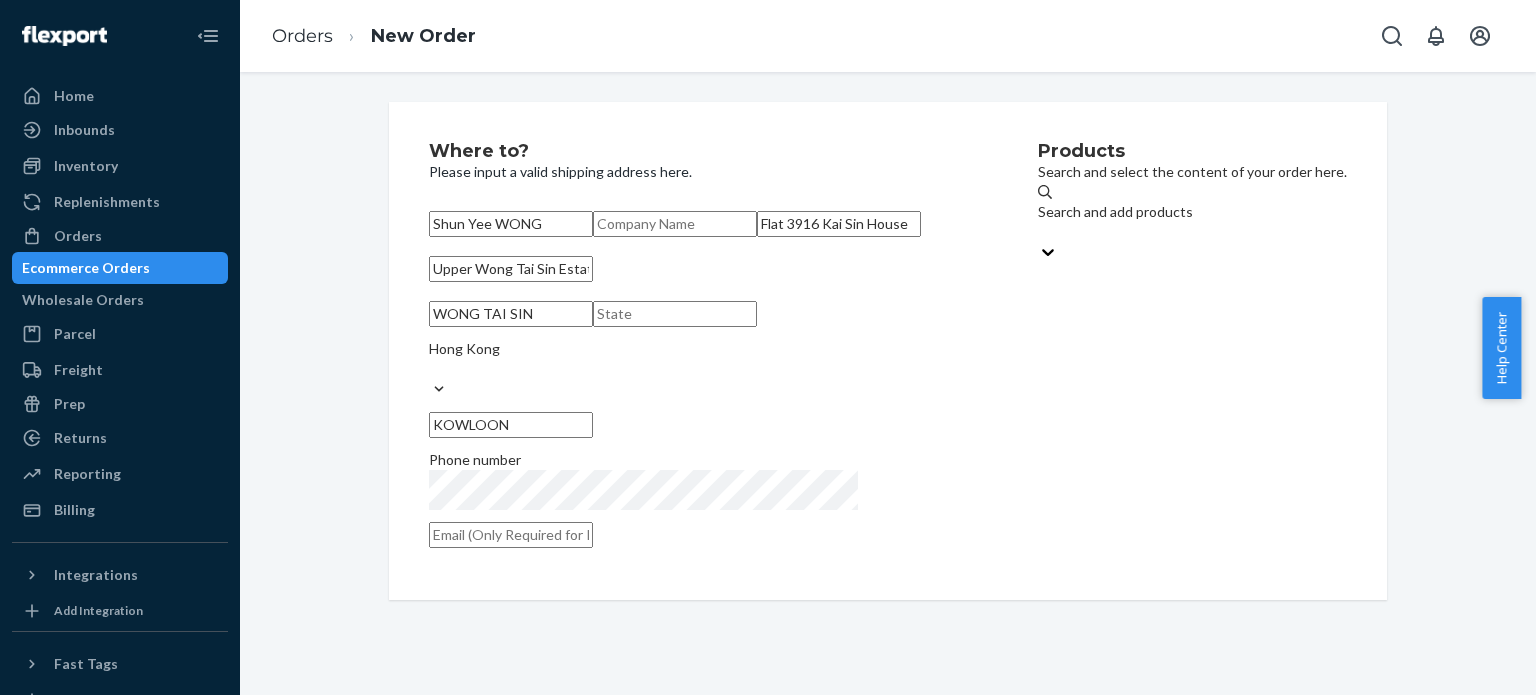 type on "KOWLOON" 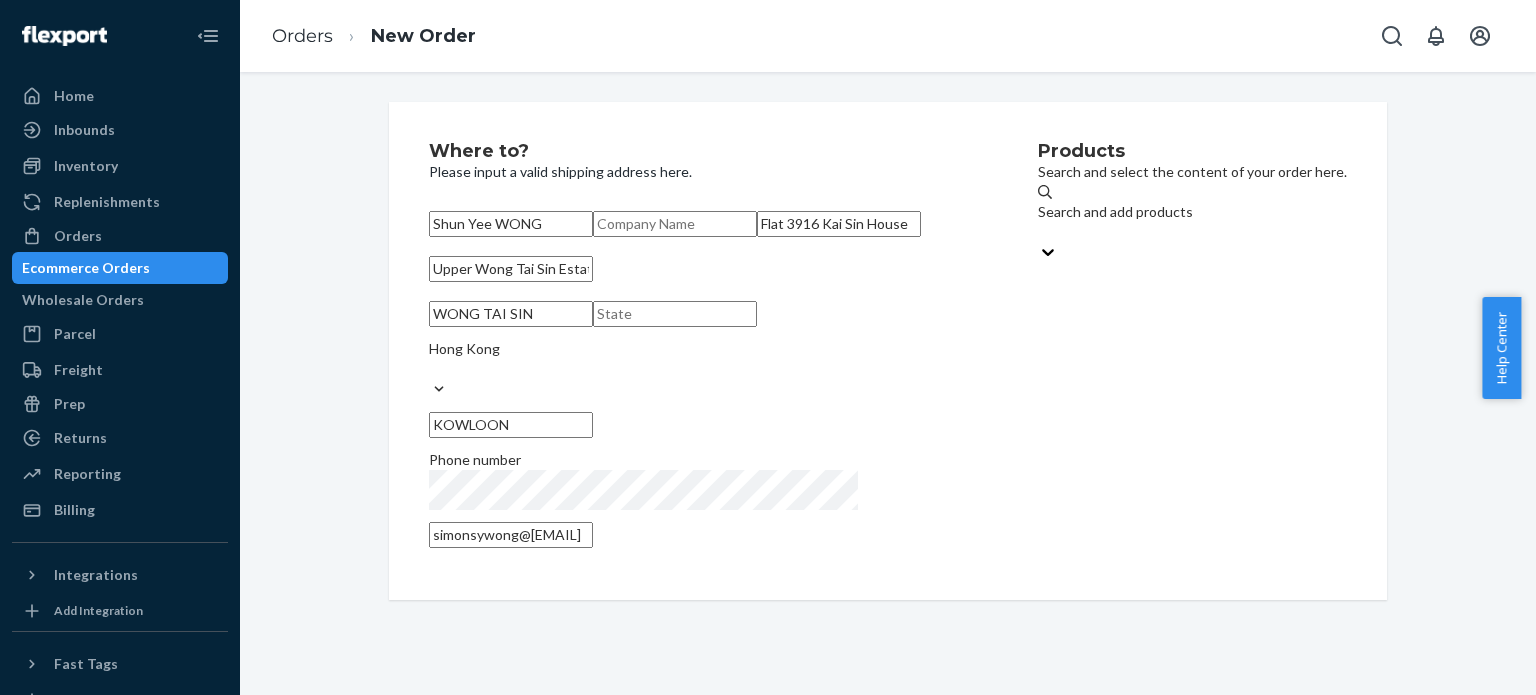 type on "simonsywong@[EMAIL]" 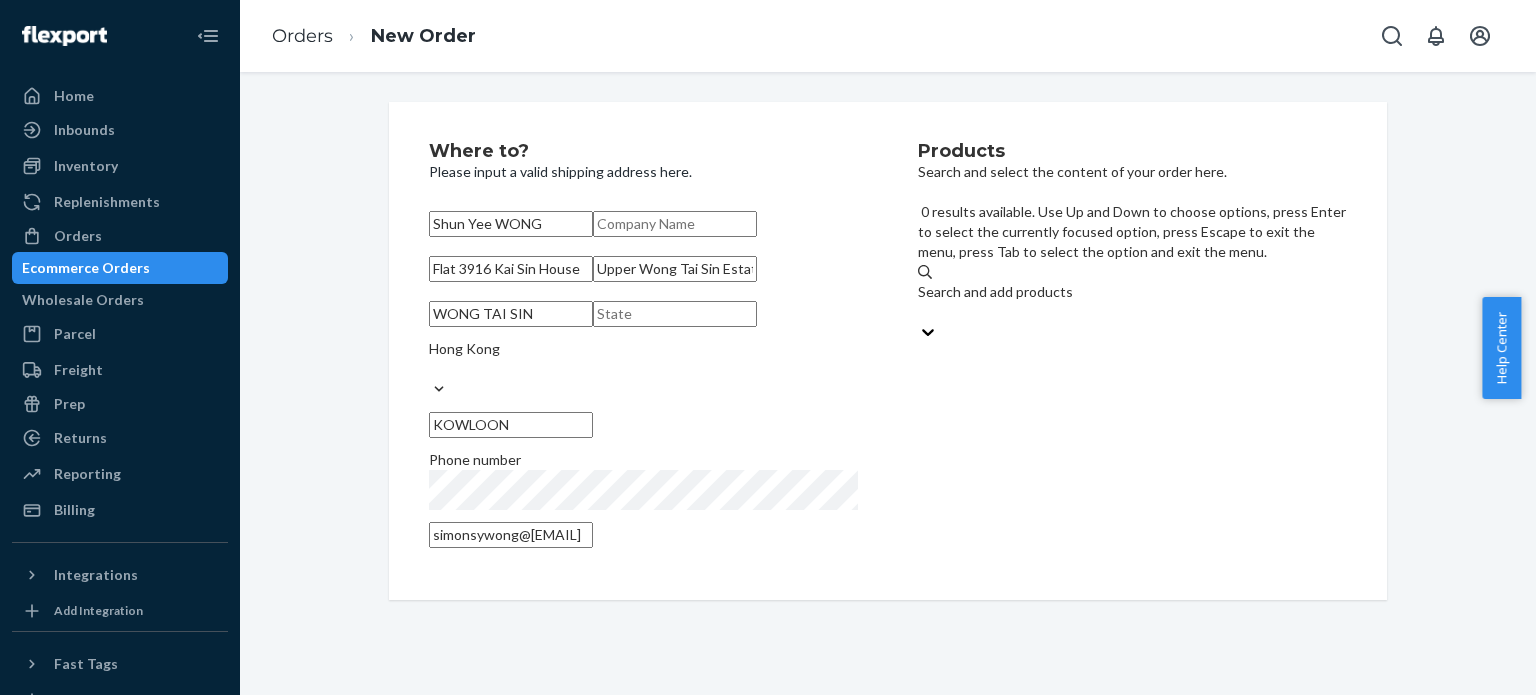 click on "Search and add products" at bounding box center [1132, 292] 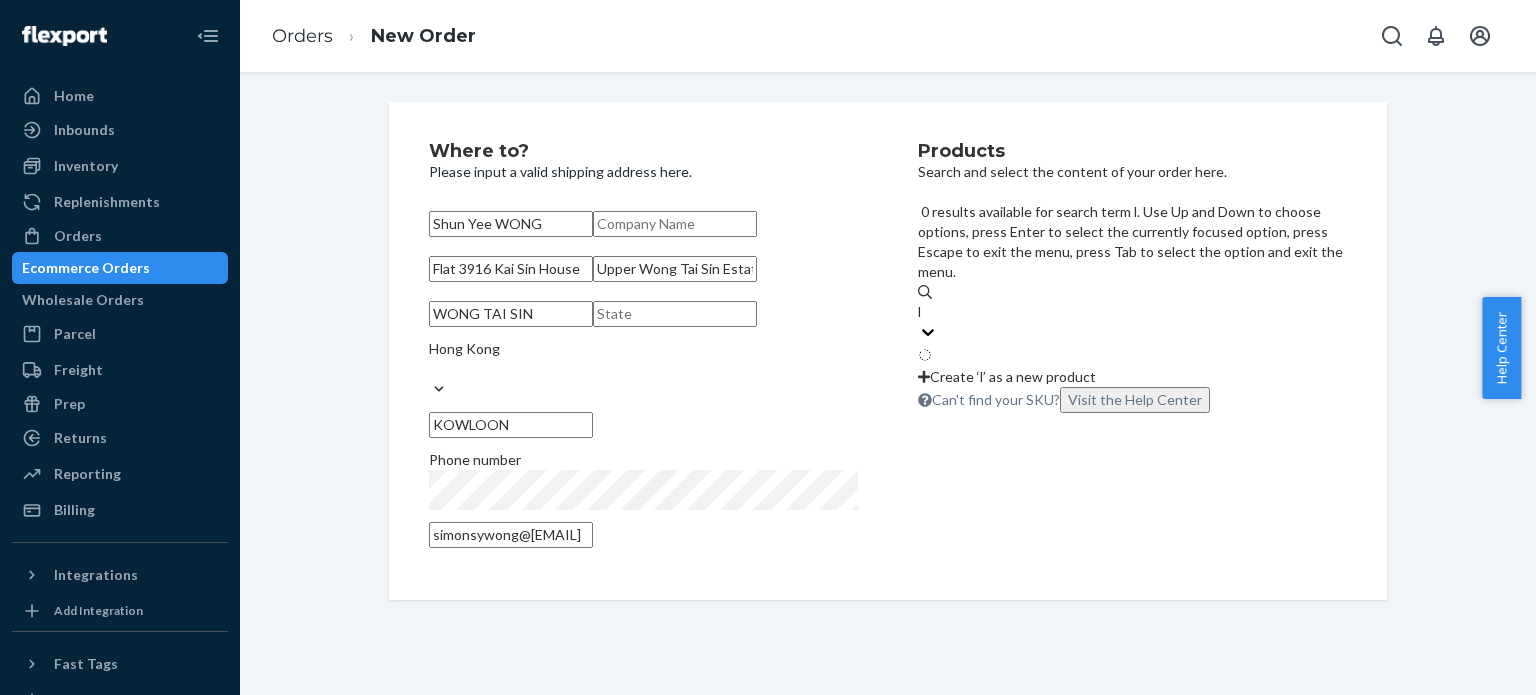 type on "lo" 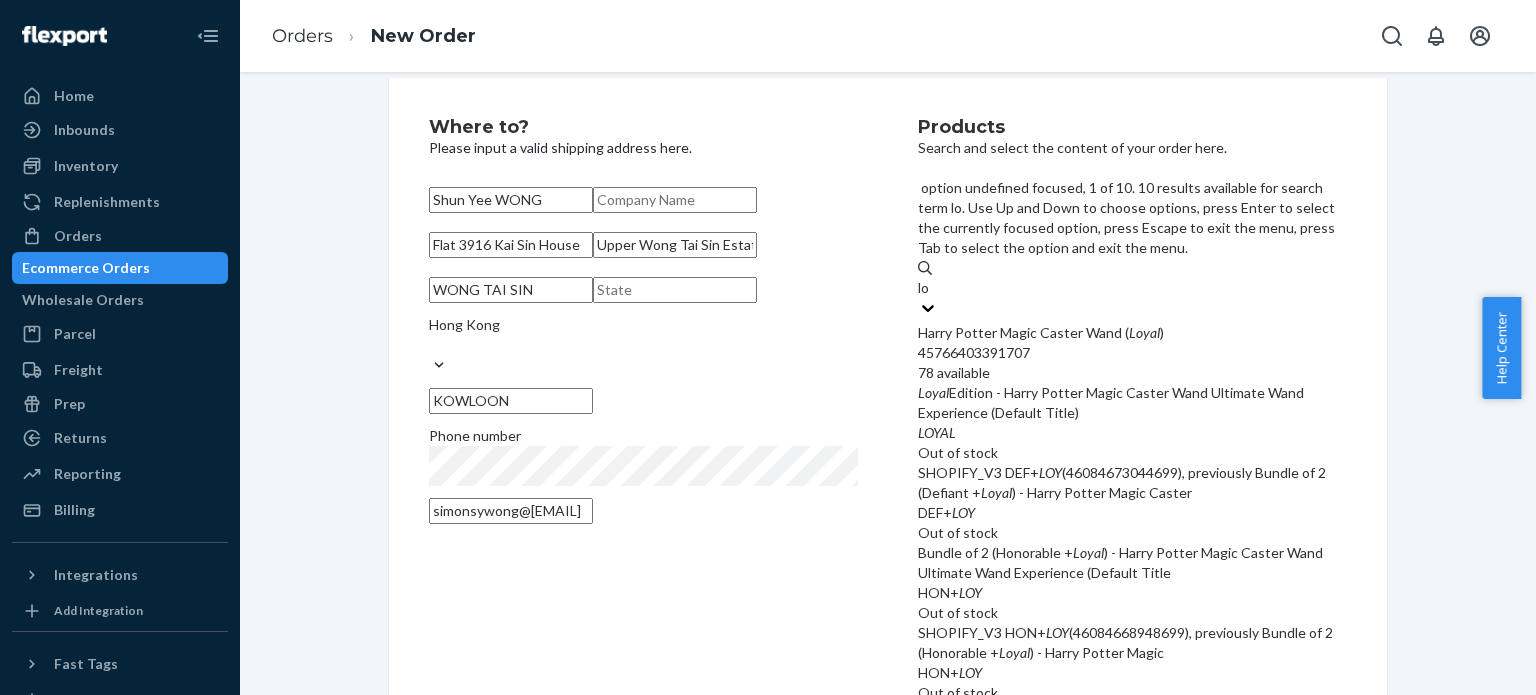 scroll, scrollTop: 0, scrollLeft: 0, axis: both 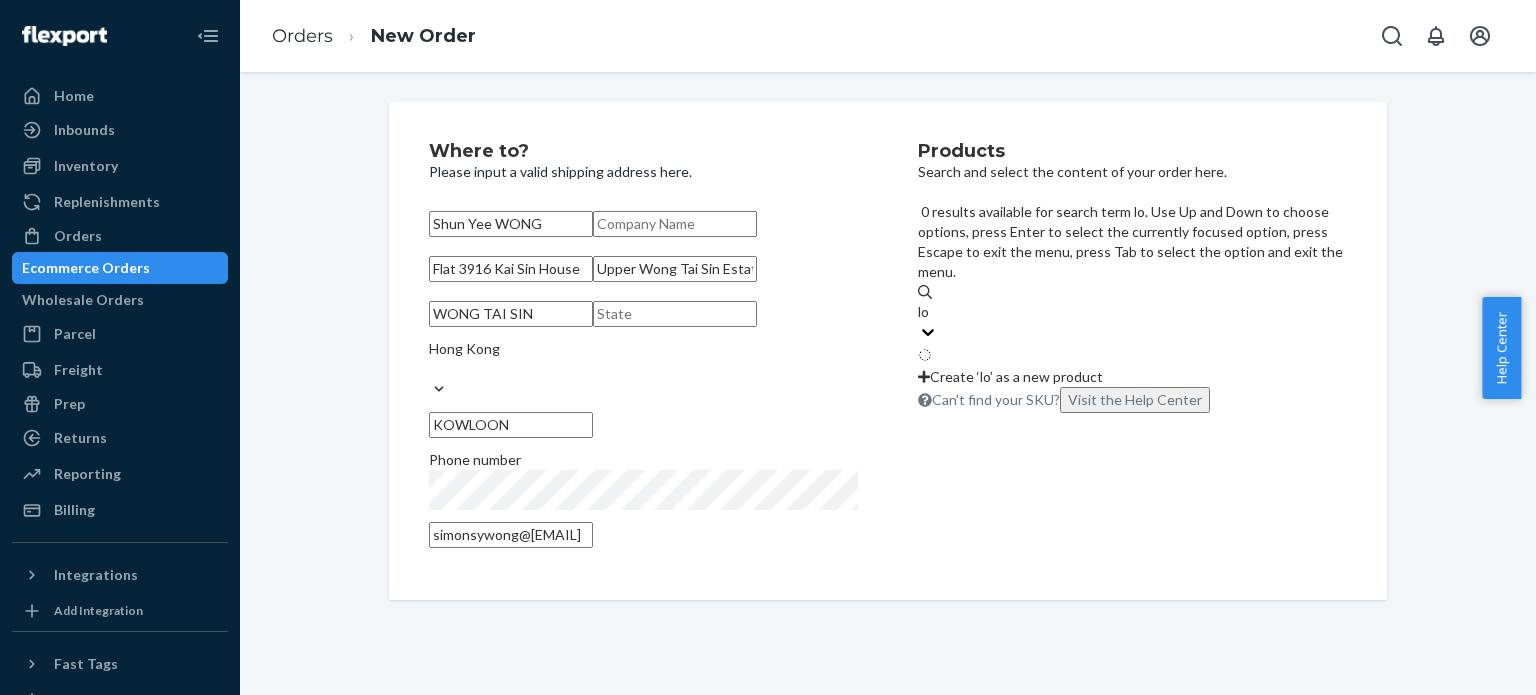 click at bounding box center (1132, 357) 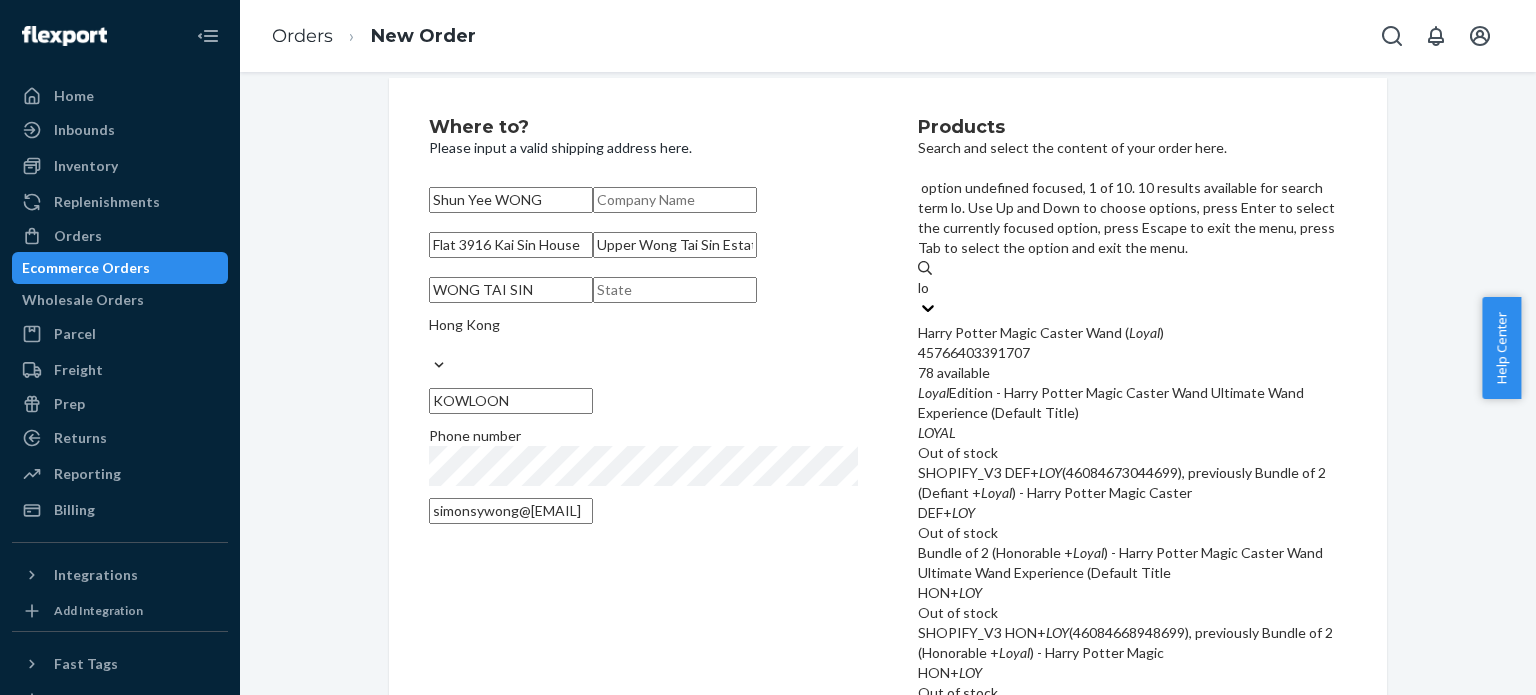 click on "Harry Potter Magic Caster Wand ( Loyal )" at bounding box center [1132, 333] 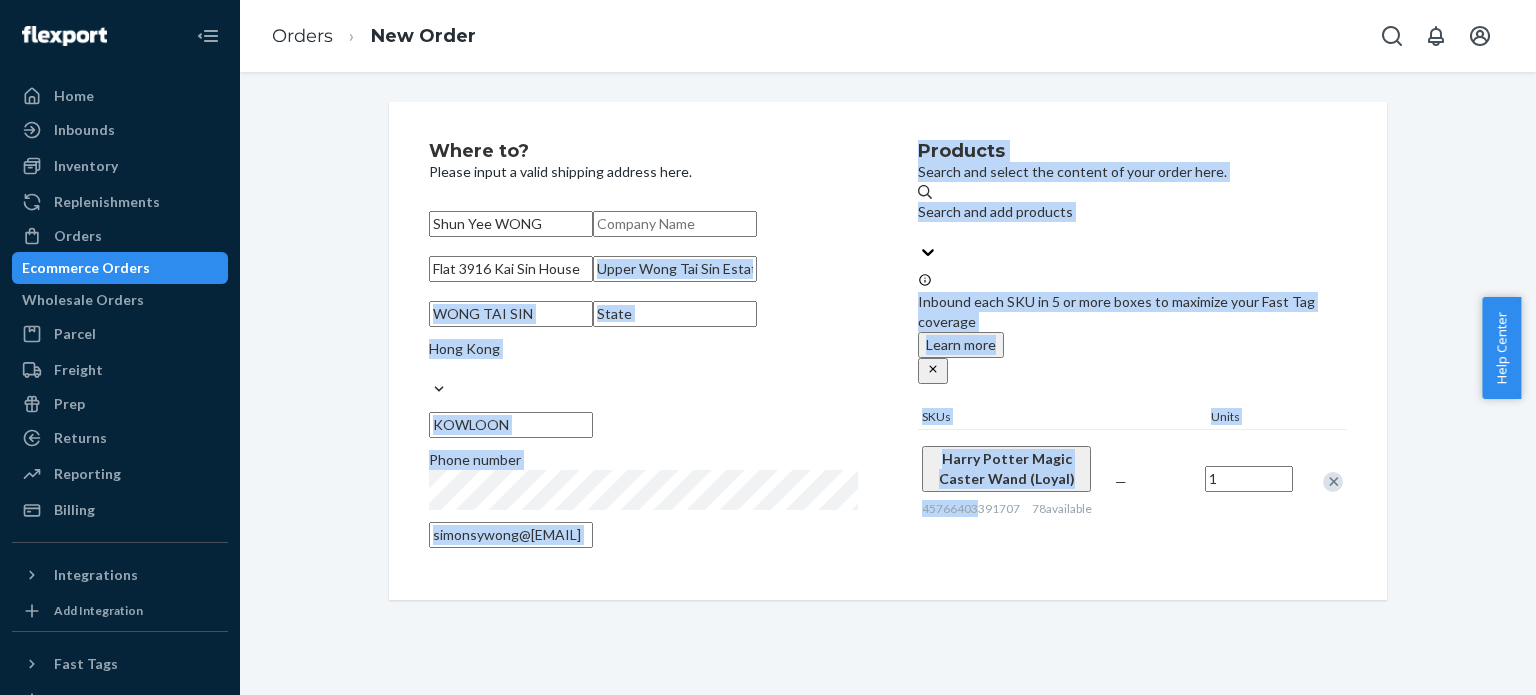 drag, startPoint x: 968, startPoint y: 444, endPoint x: 666, endPoint y: 351, distance: 315.99524 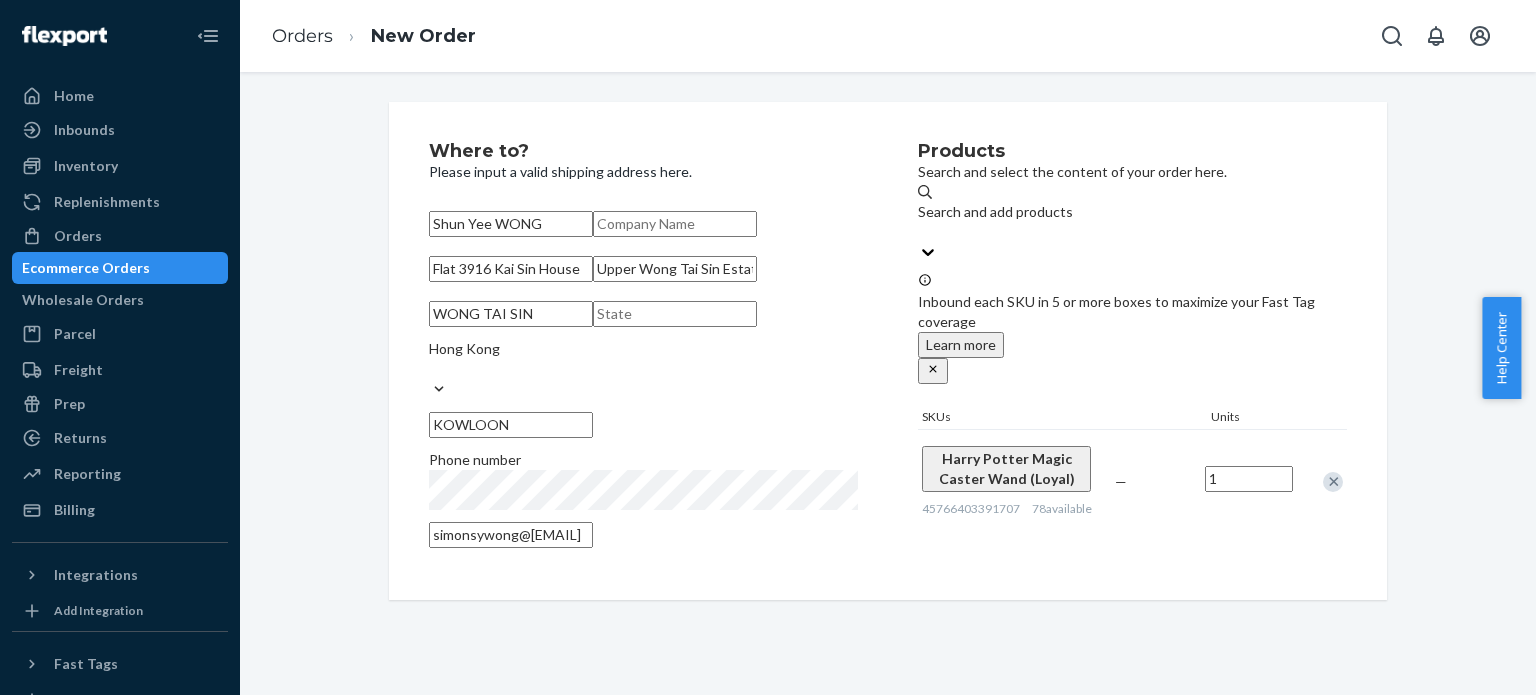 paste on "KOWLOON" 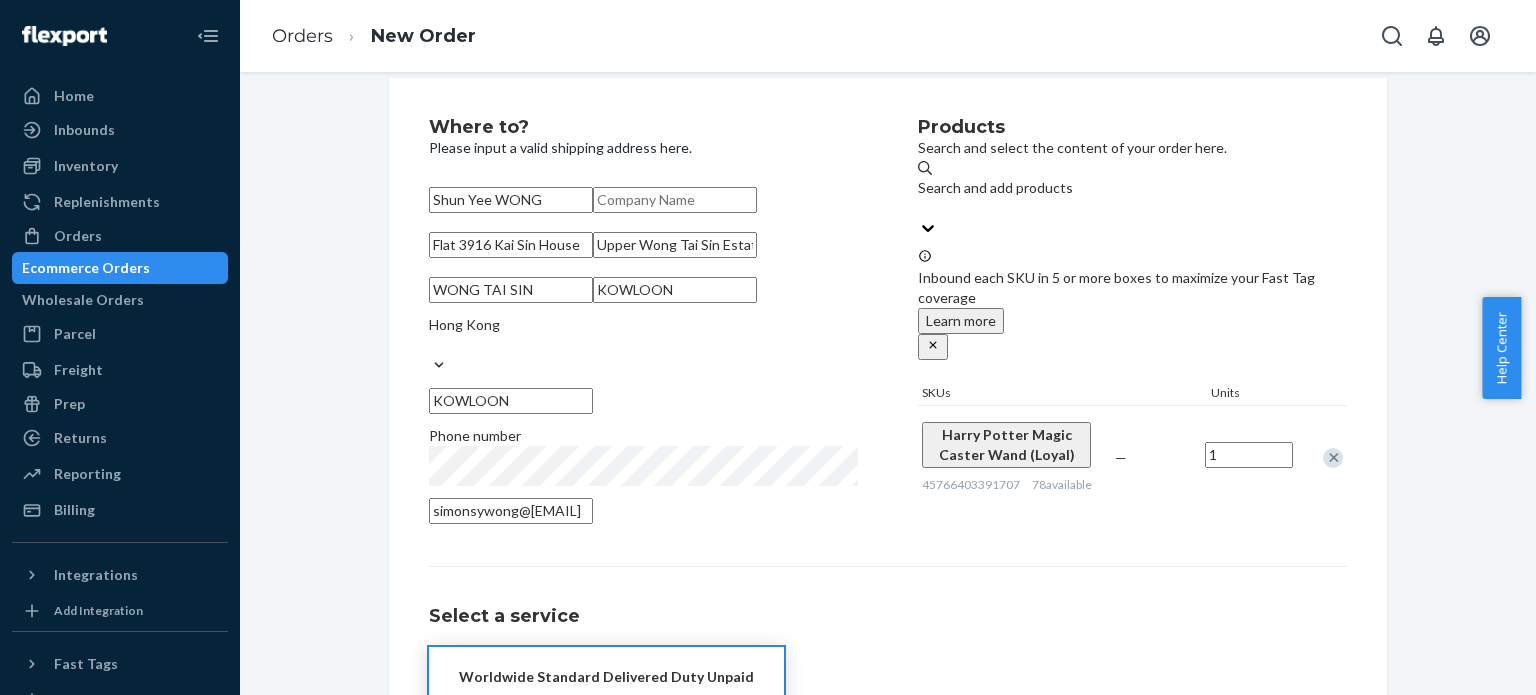 type on "KOWLOON" 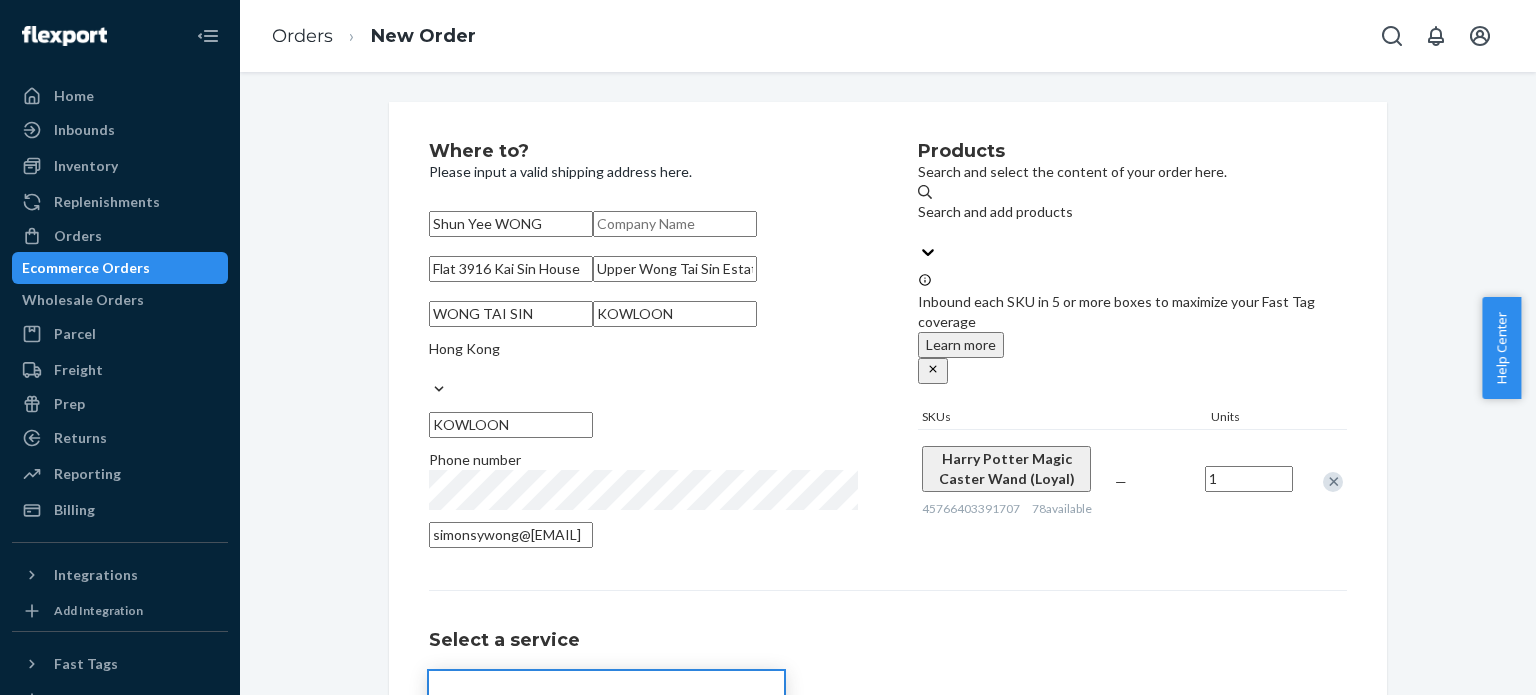 scroll, scrollTop: 295, scrollLeft: 0, axis: vertical 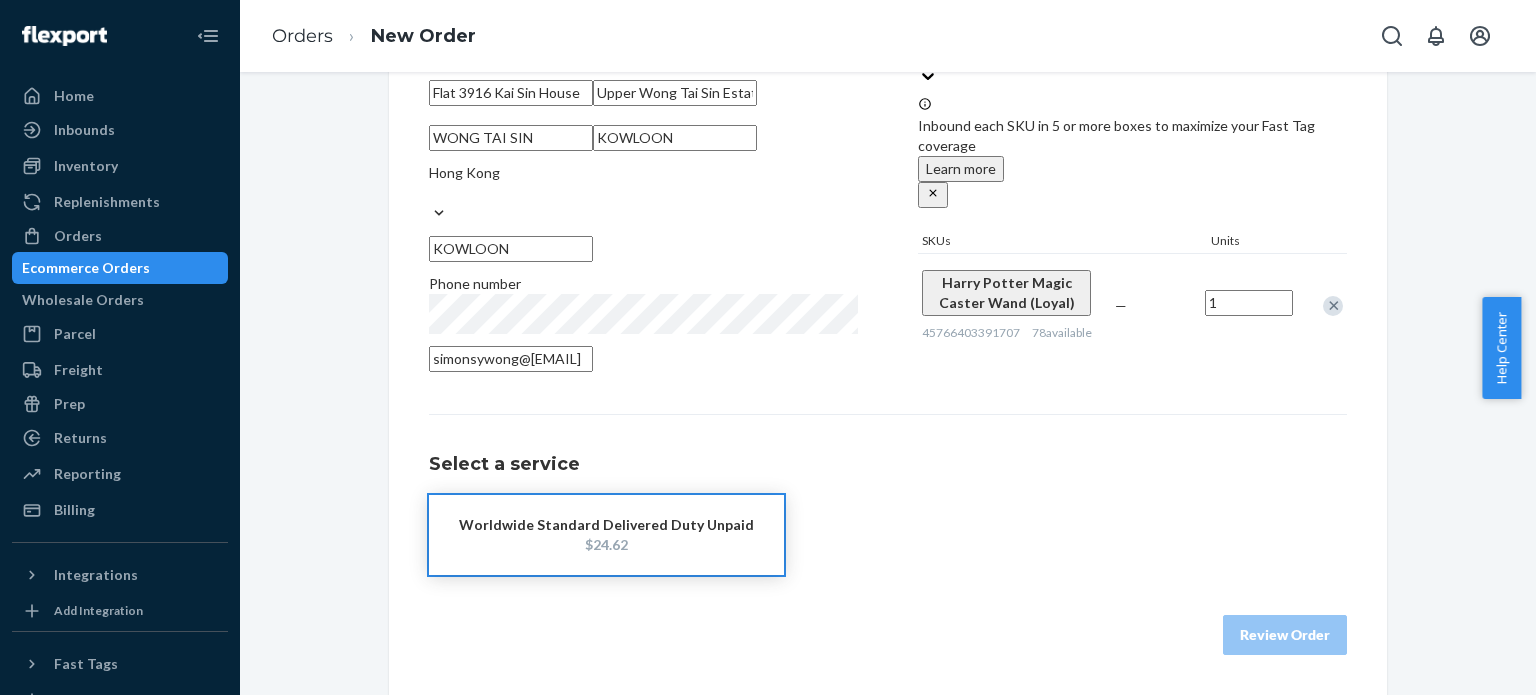 click on "Worldwide Standard Delivered Duty Unpaid" at bounding box center [606, 525] 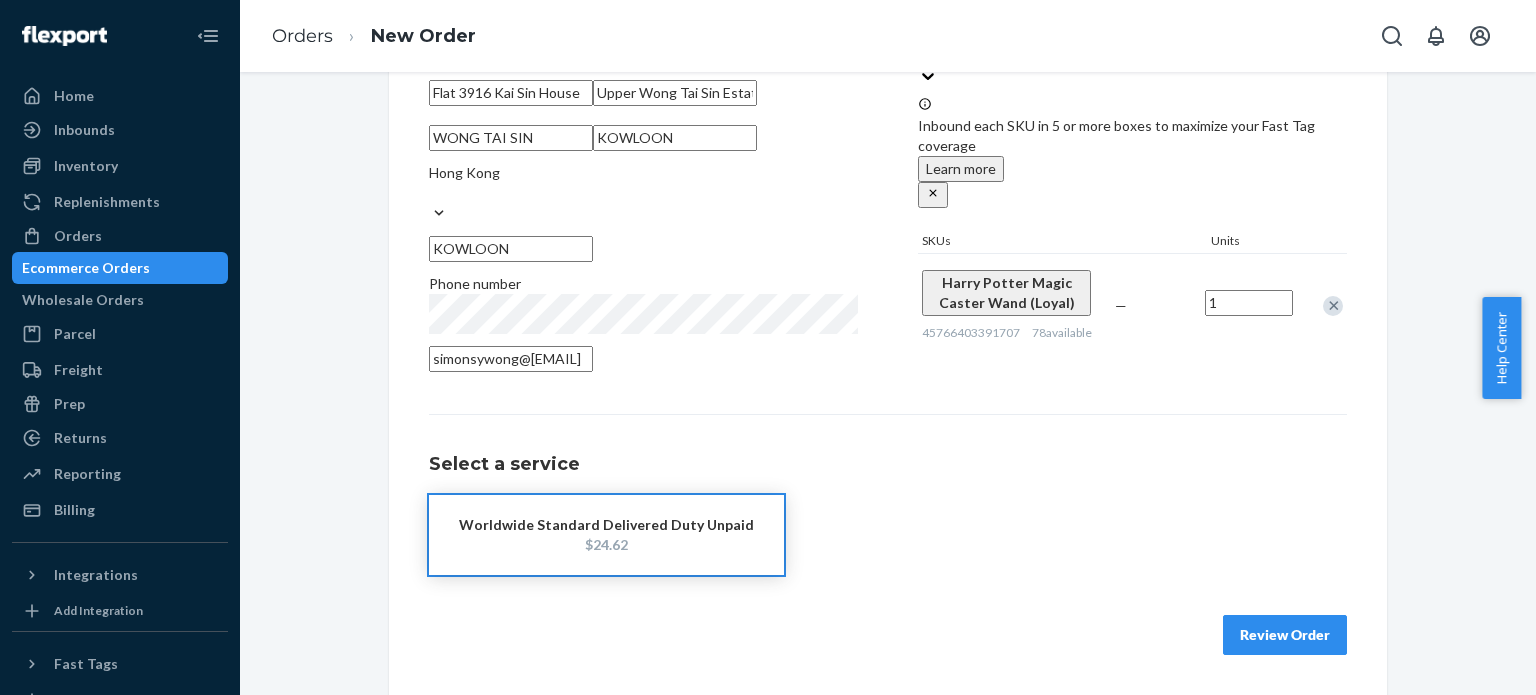click on "Review Order" at bounding box center [1285, 635] 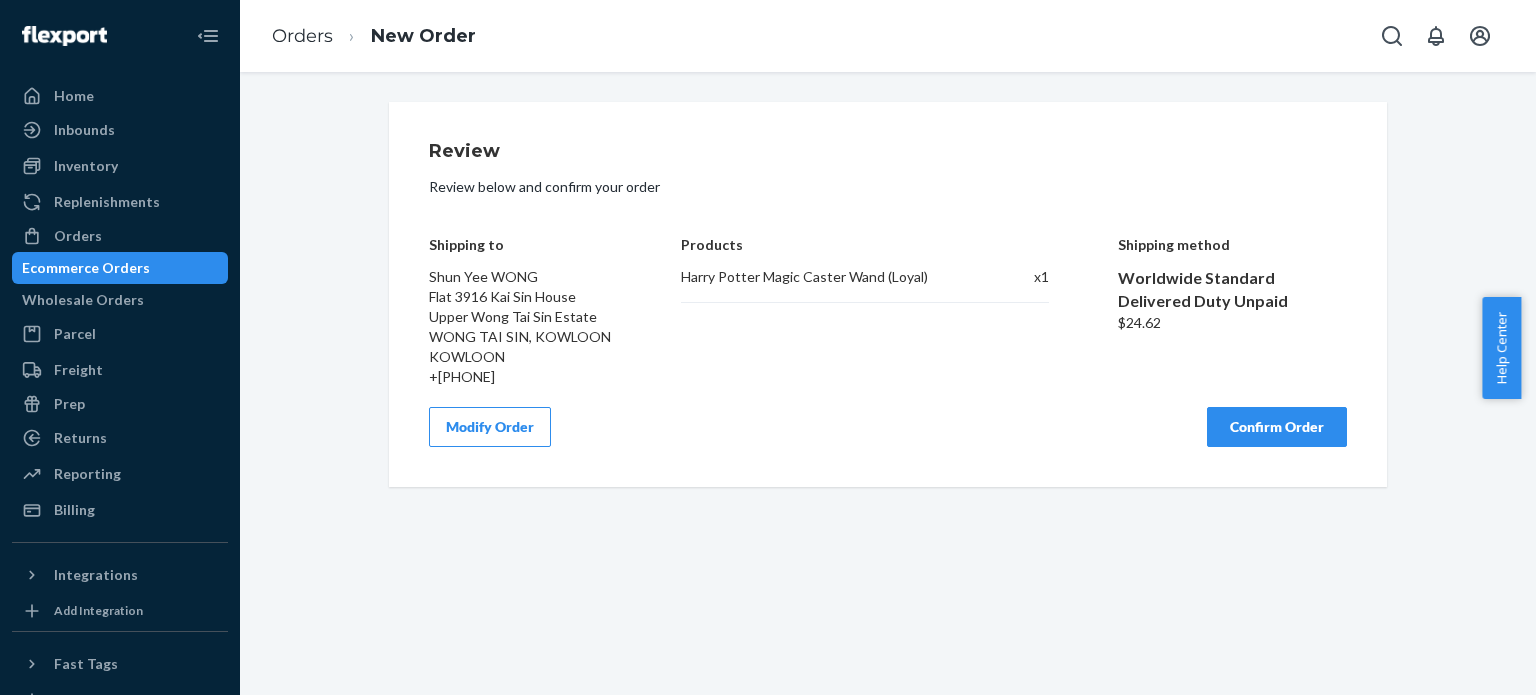 scroll, scrollTop: 0, scrollLeft: 0, axis: both 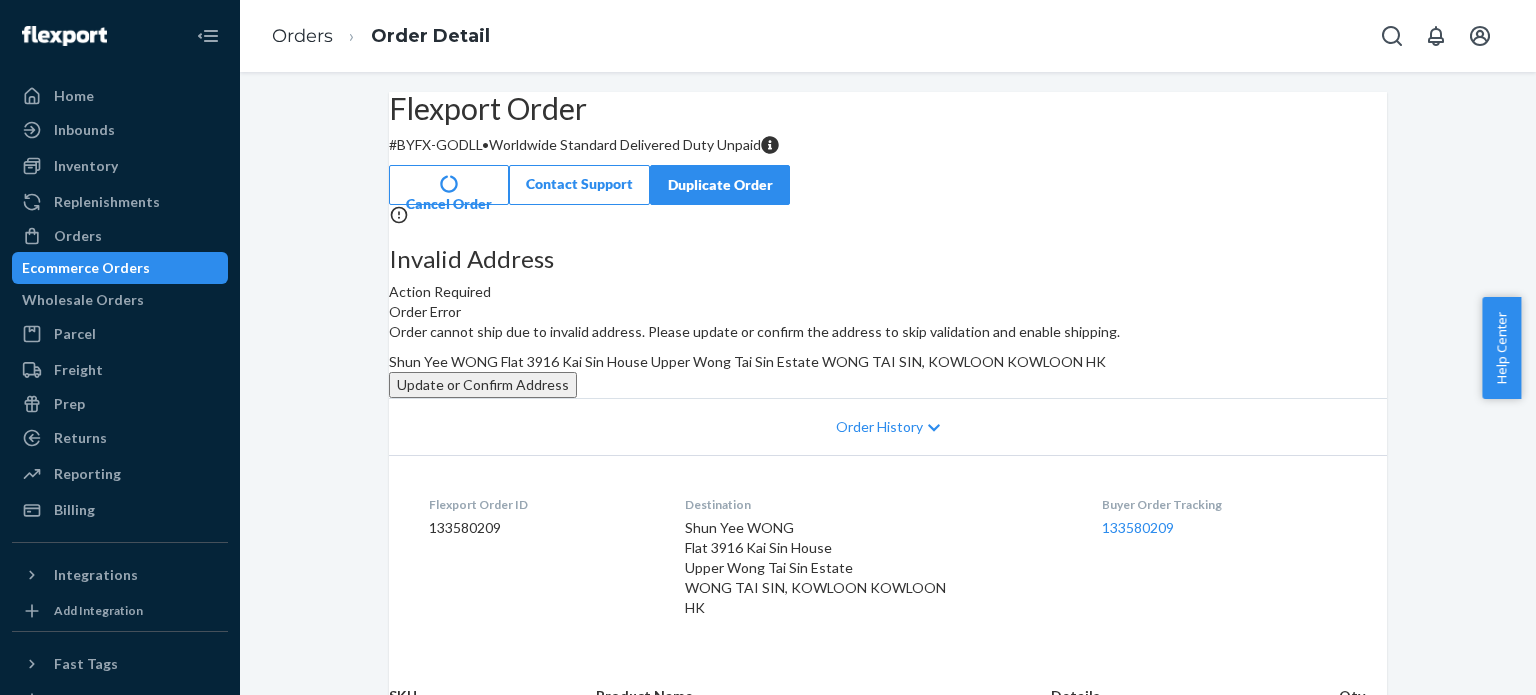 click on "Update or Confirm Address" at bounding box center [483, 385] 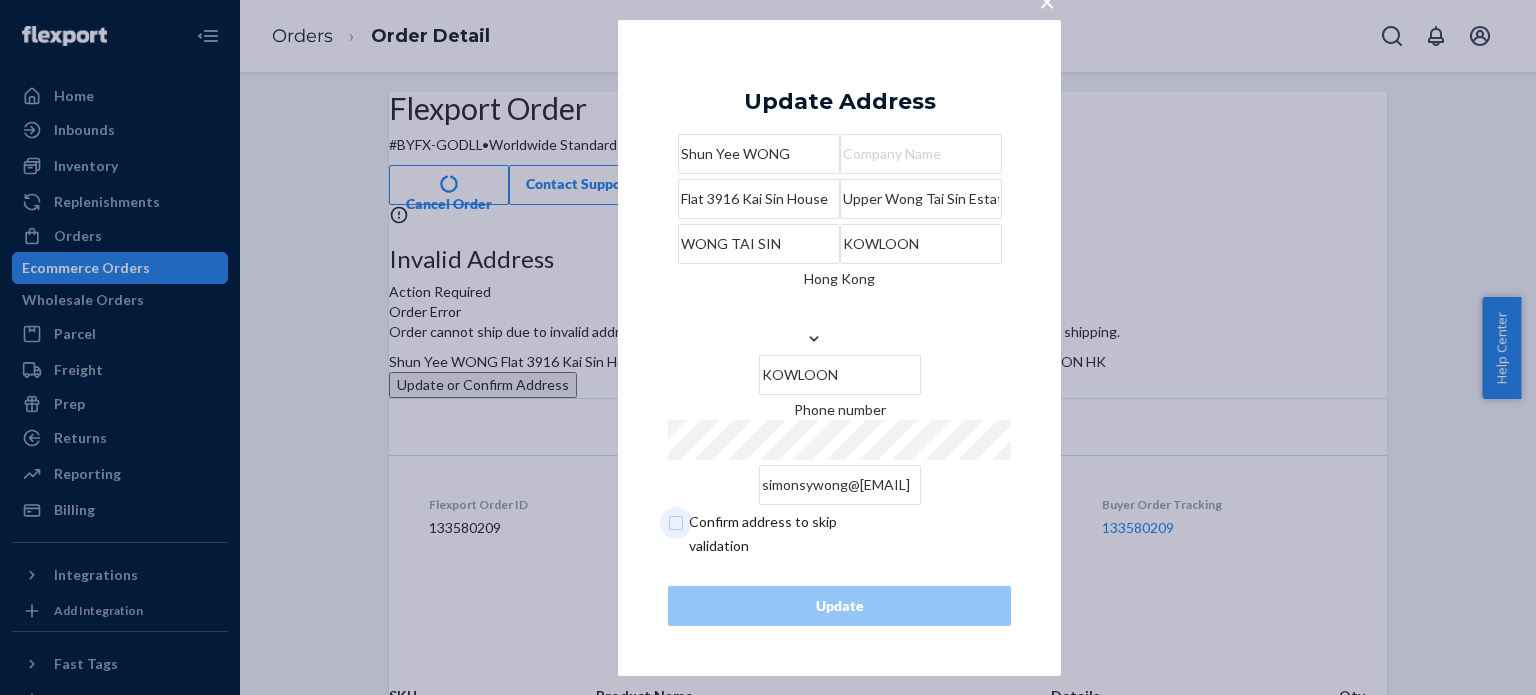 click at bounding box center [784, 534] 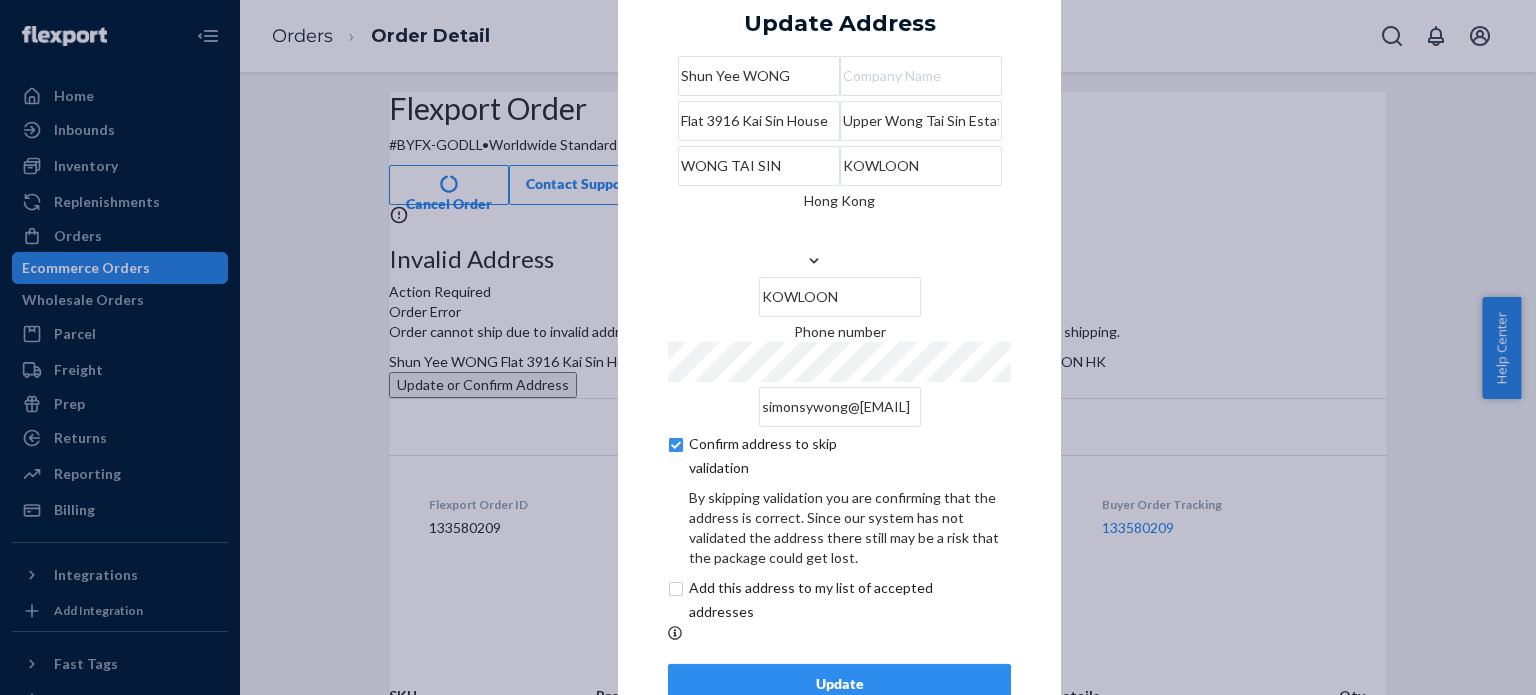 scroll, scrollTop: 114, scrollLeft: 0, axis: vertical 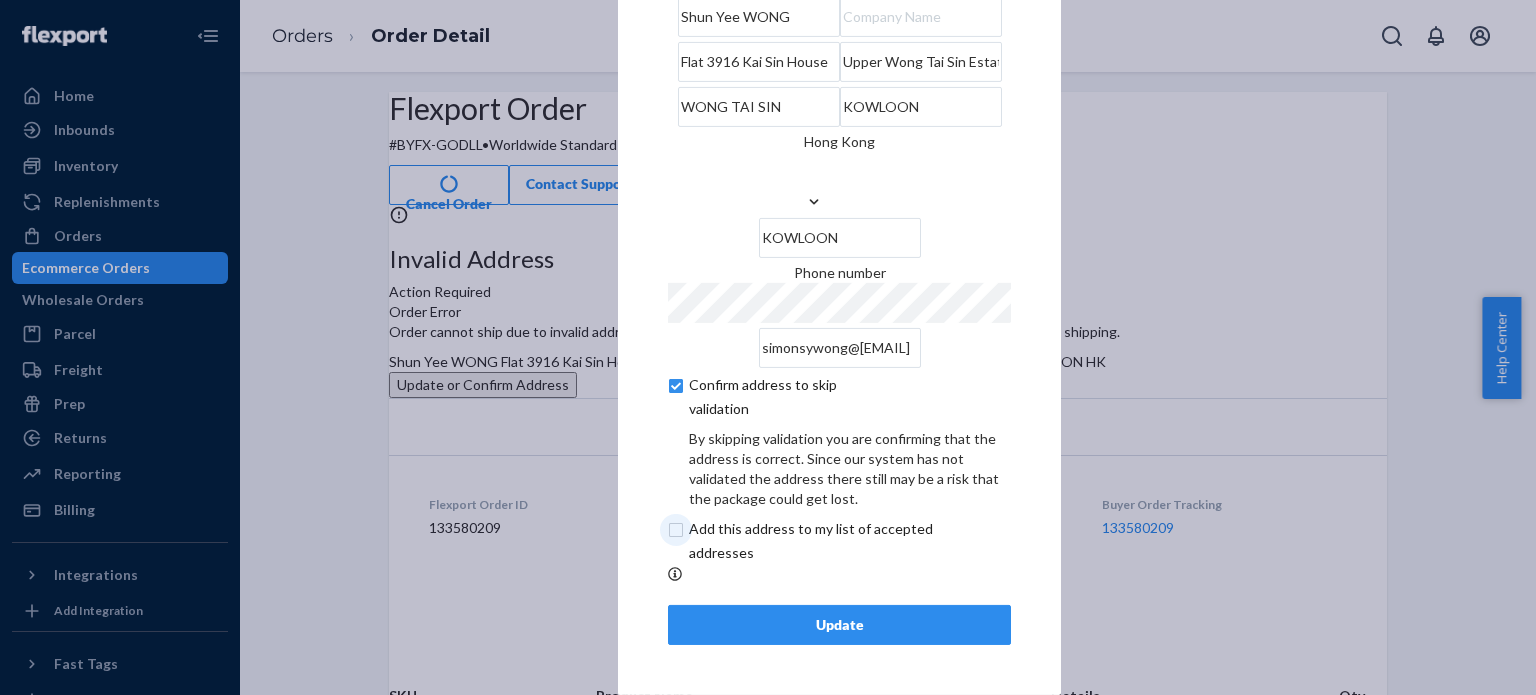 click at bounding box center [834, 541] 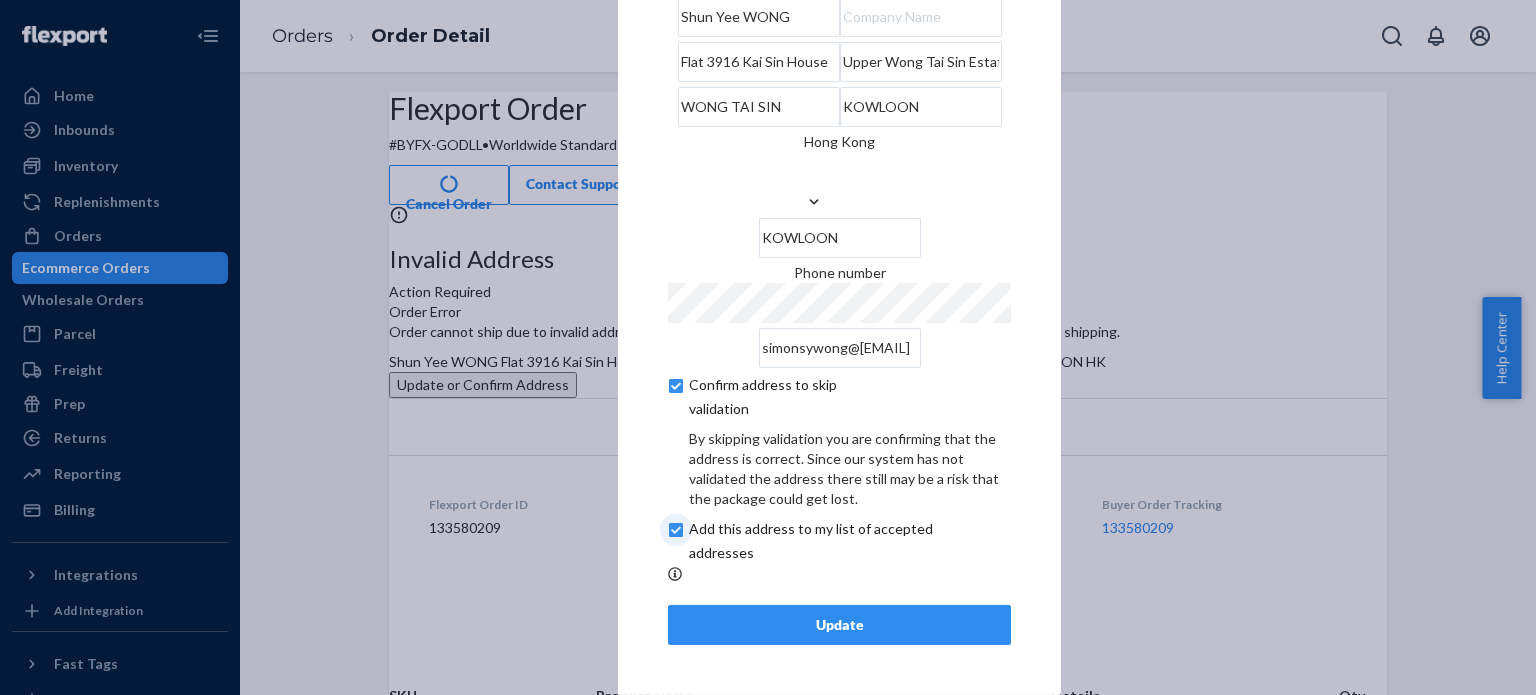click at bounding box center (834, 541) 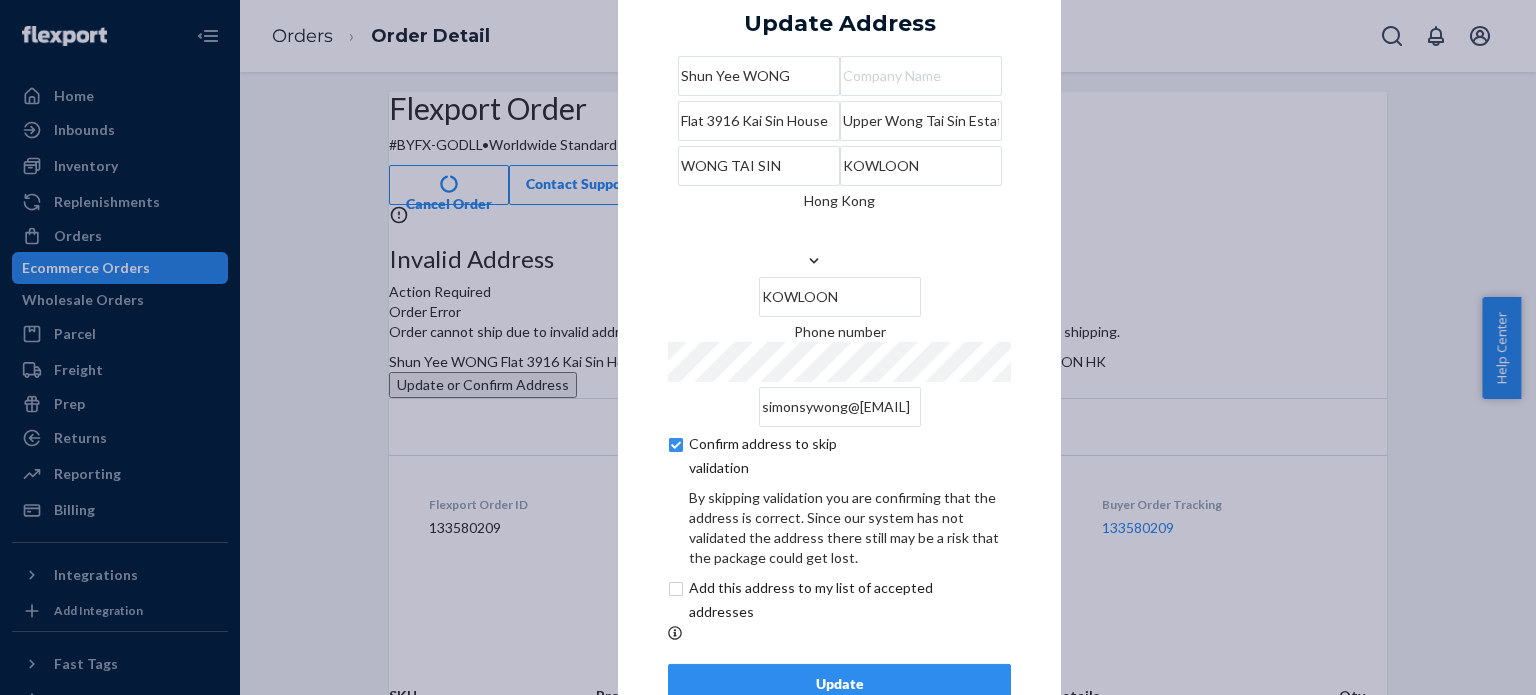 scroll, scrollTop: 114, scrollLeft: 0, axis: vertical 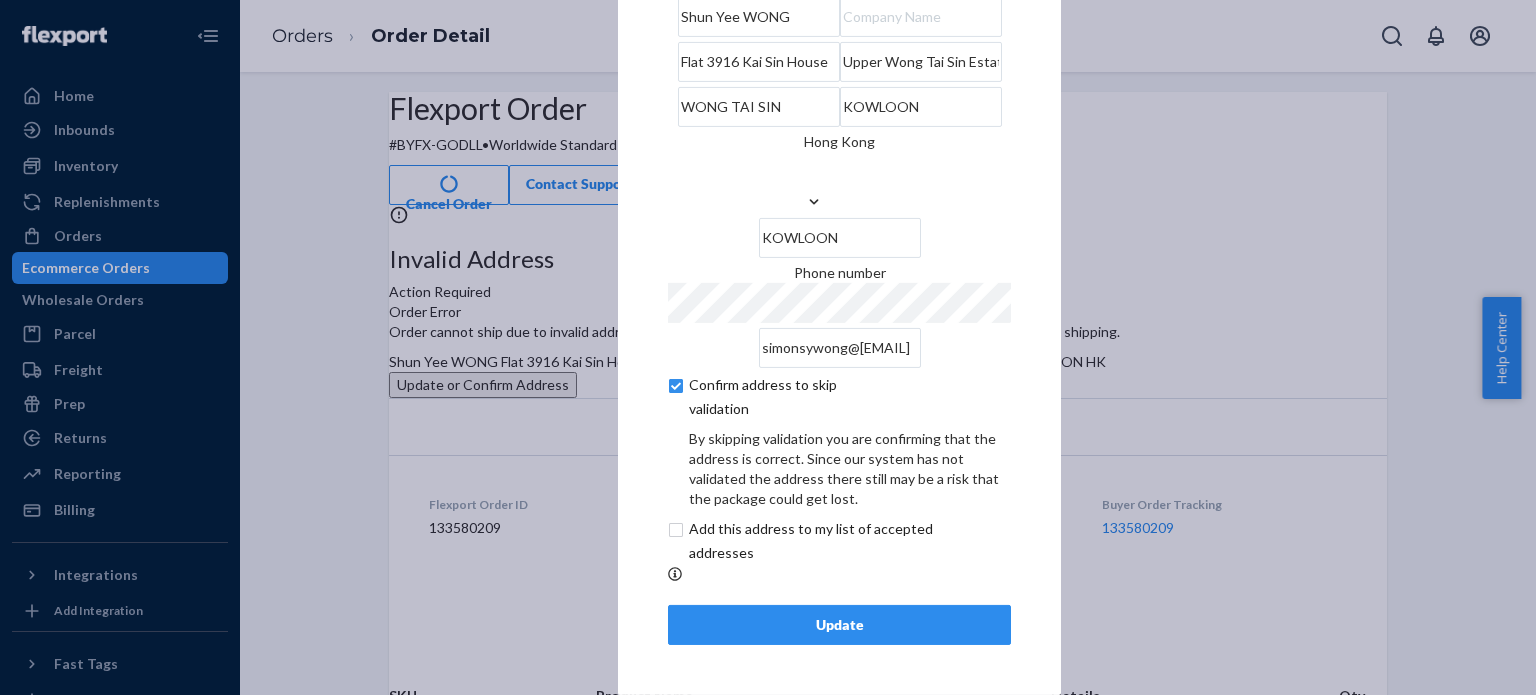 click on "Update" at bounding box center (839, 625) 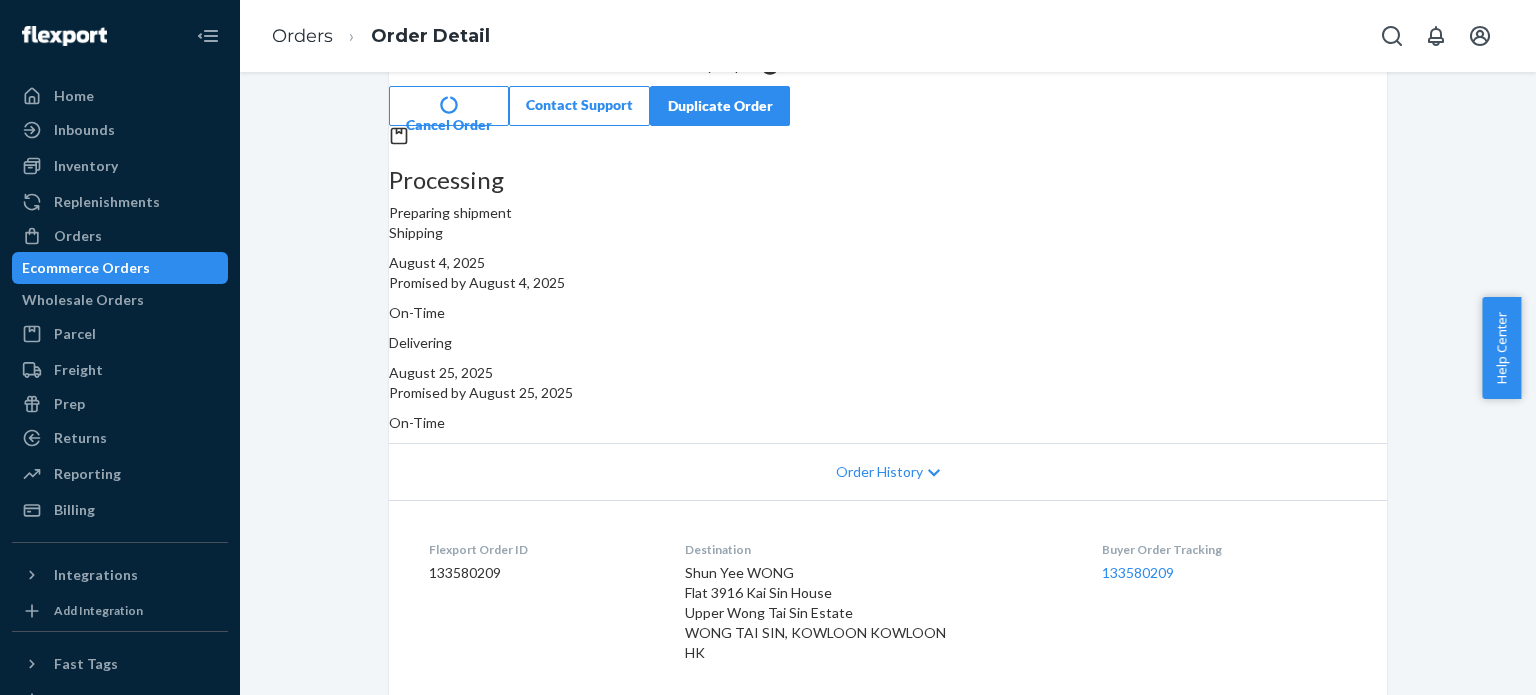 scroll, scrollTop: 0, scrollLeft: 0, axis: both 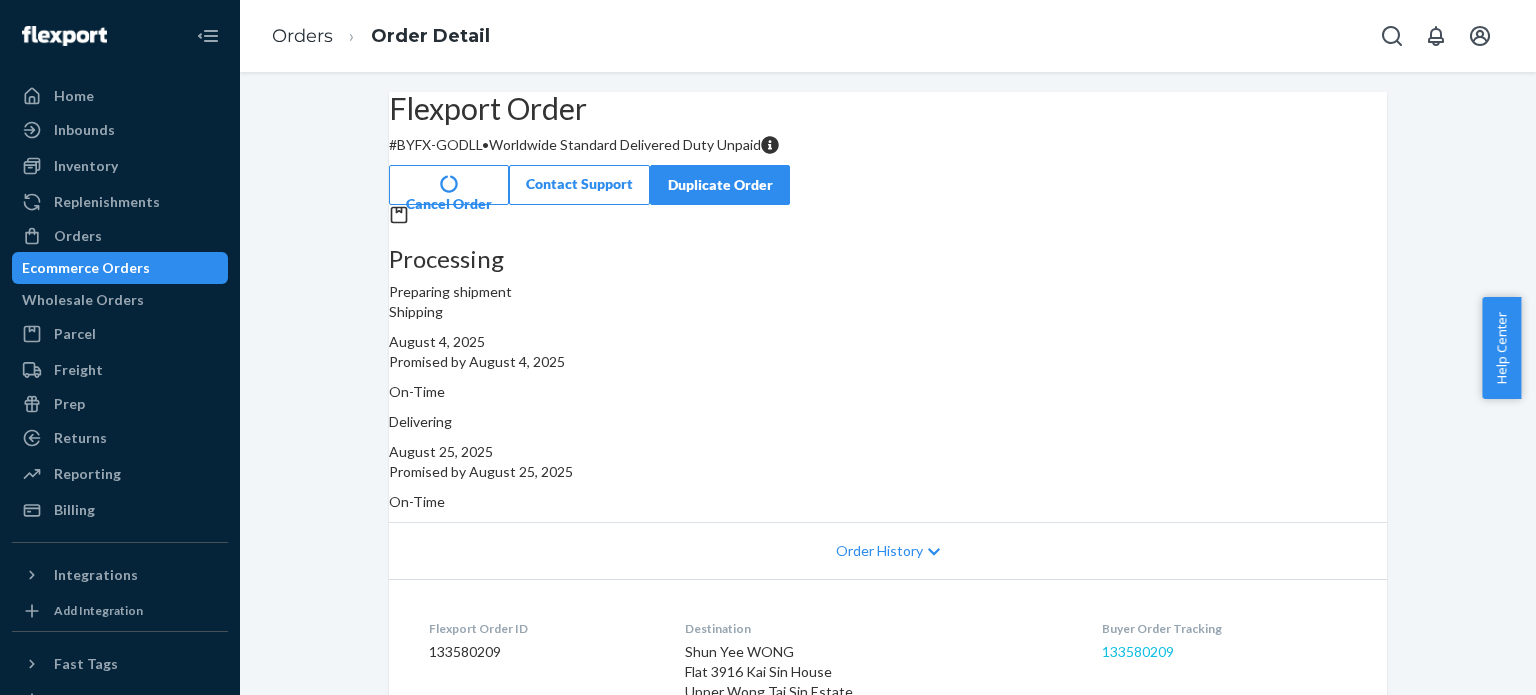 drag, startPoint x: 1120, startPoint y: 619, endPoint x: 1120, endPoint y: 630, distance: 11 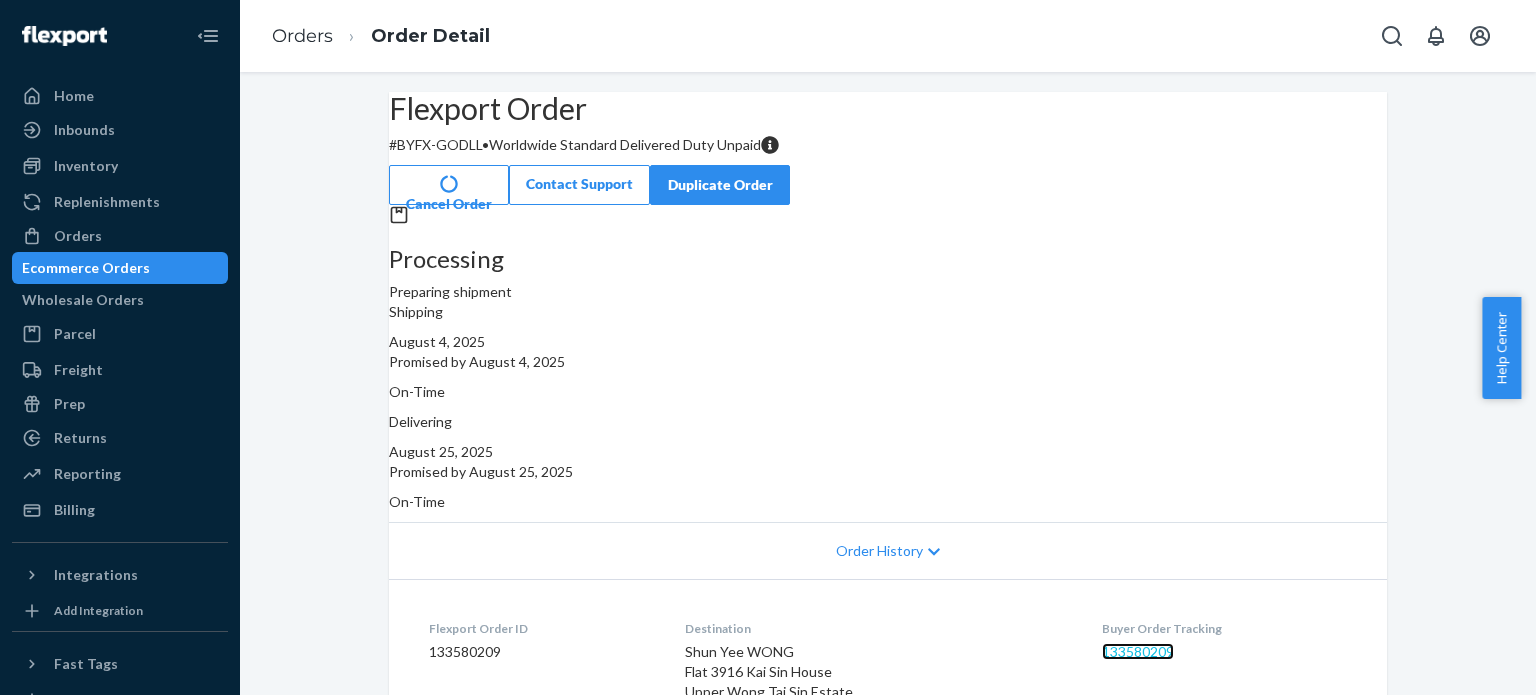 click on "133580209" at bounding box center [1138, 651] 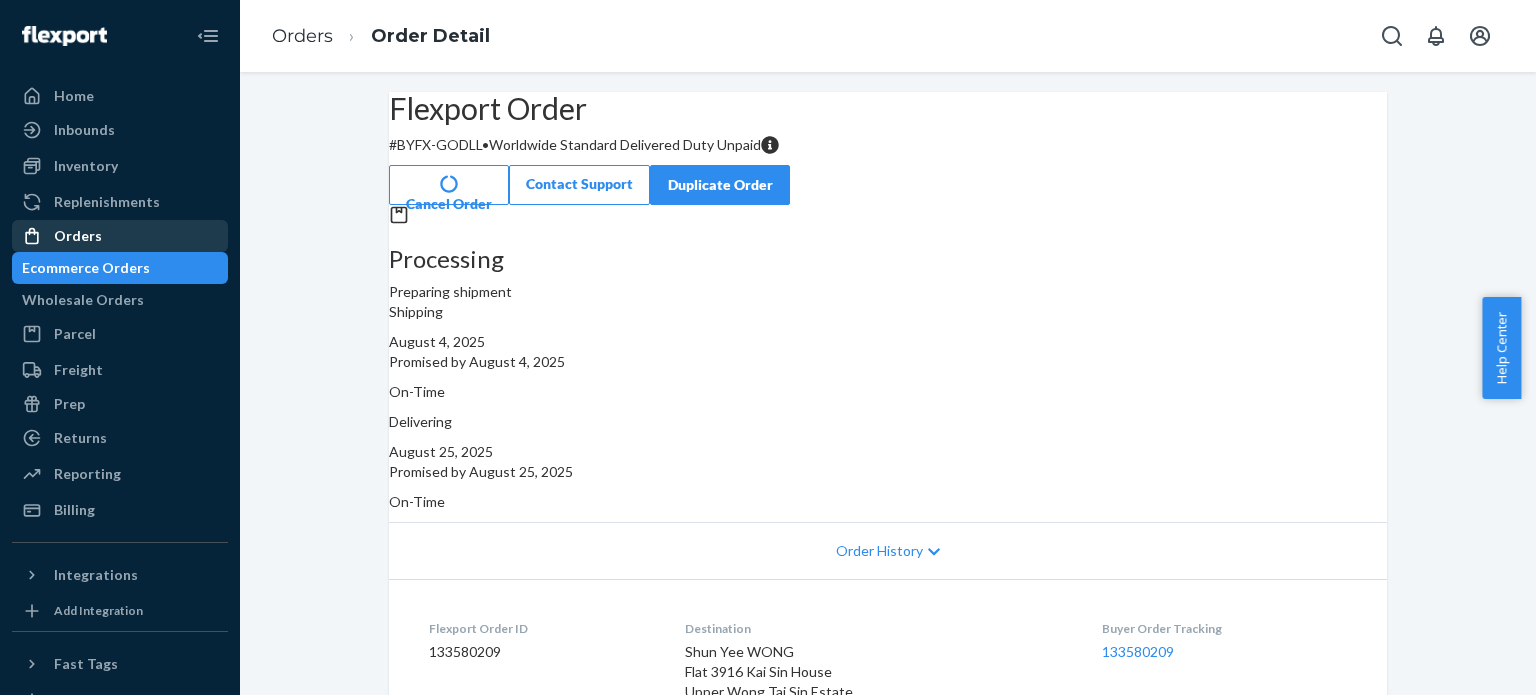 click on "Orders" at bounding box center [120, 236] 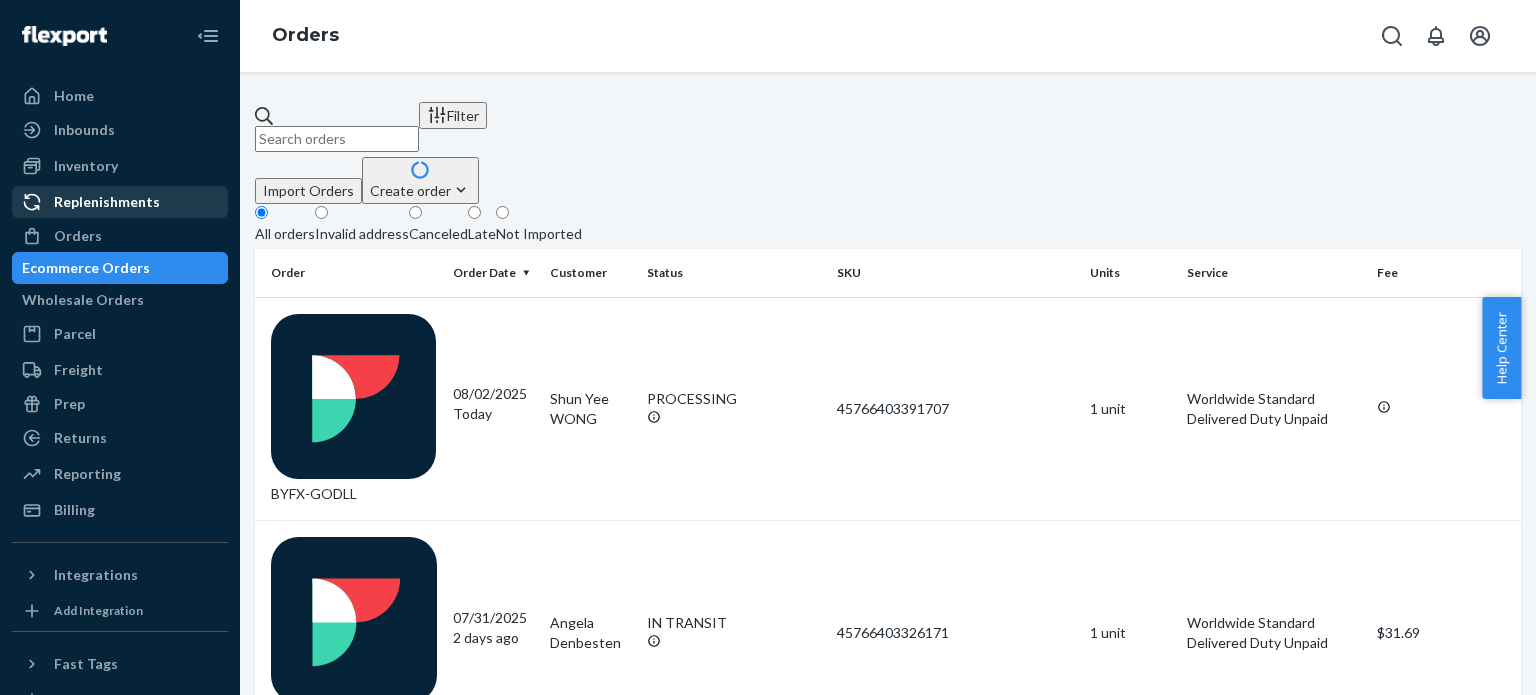 click on "Replenishments" at bounding box center (120, 202) 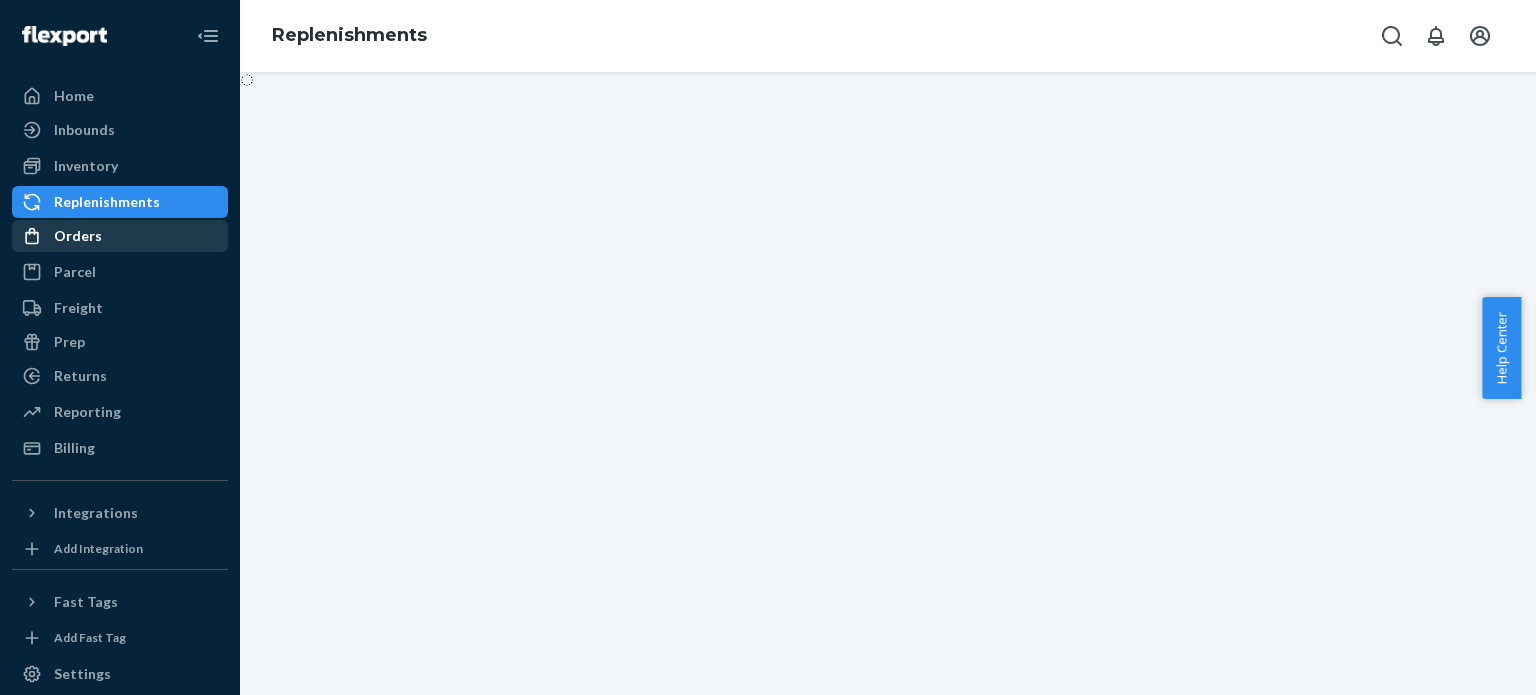 click on "Orders" at bounding box center [78, 236] 